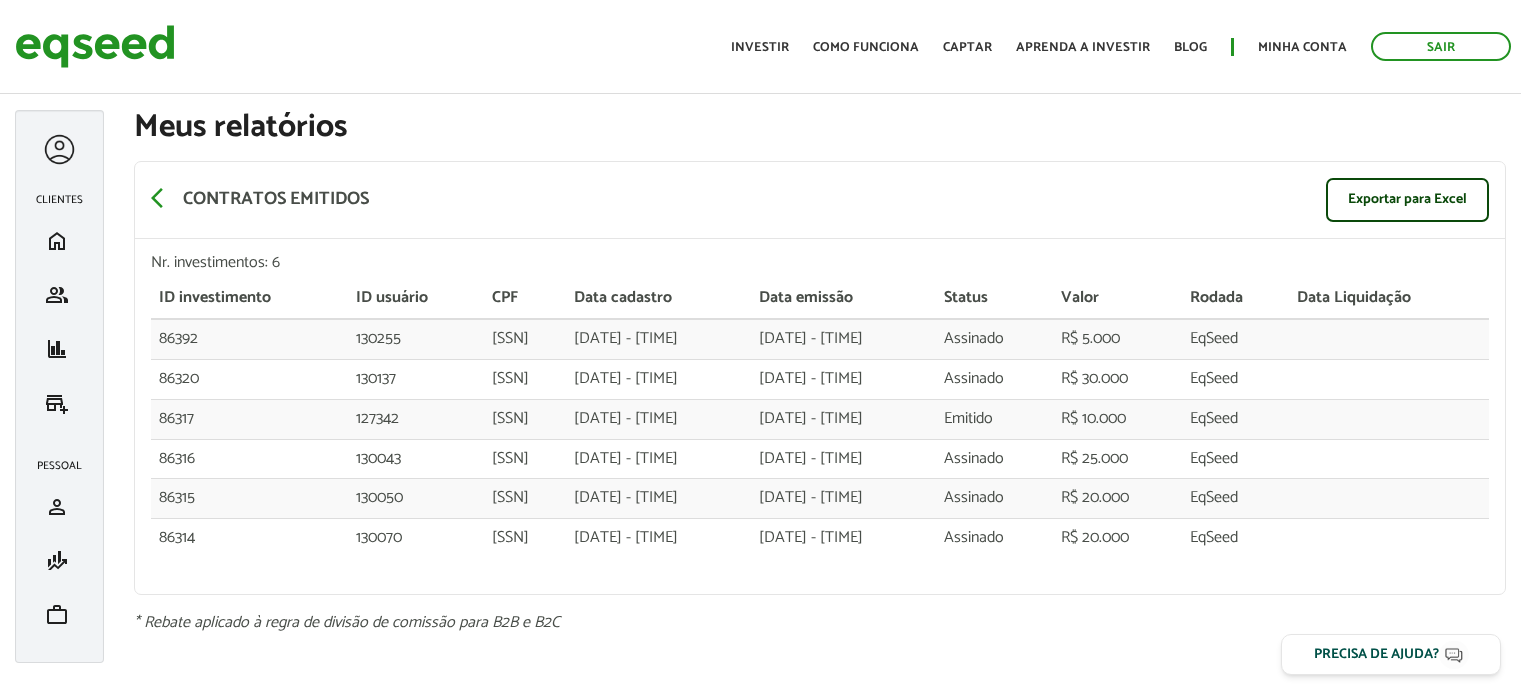 scroll, scrollTop: 0, scrollLeft: 0, axis: both 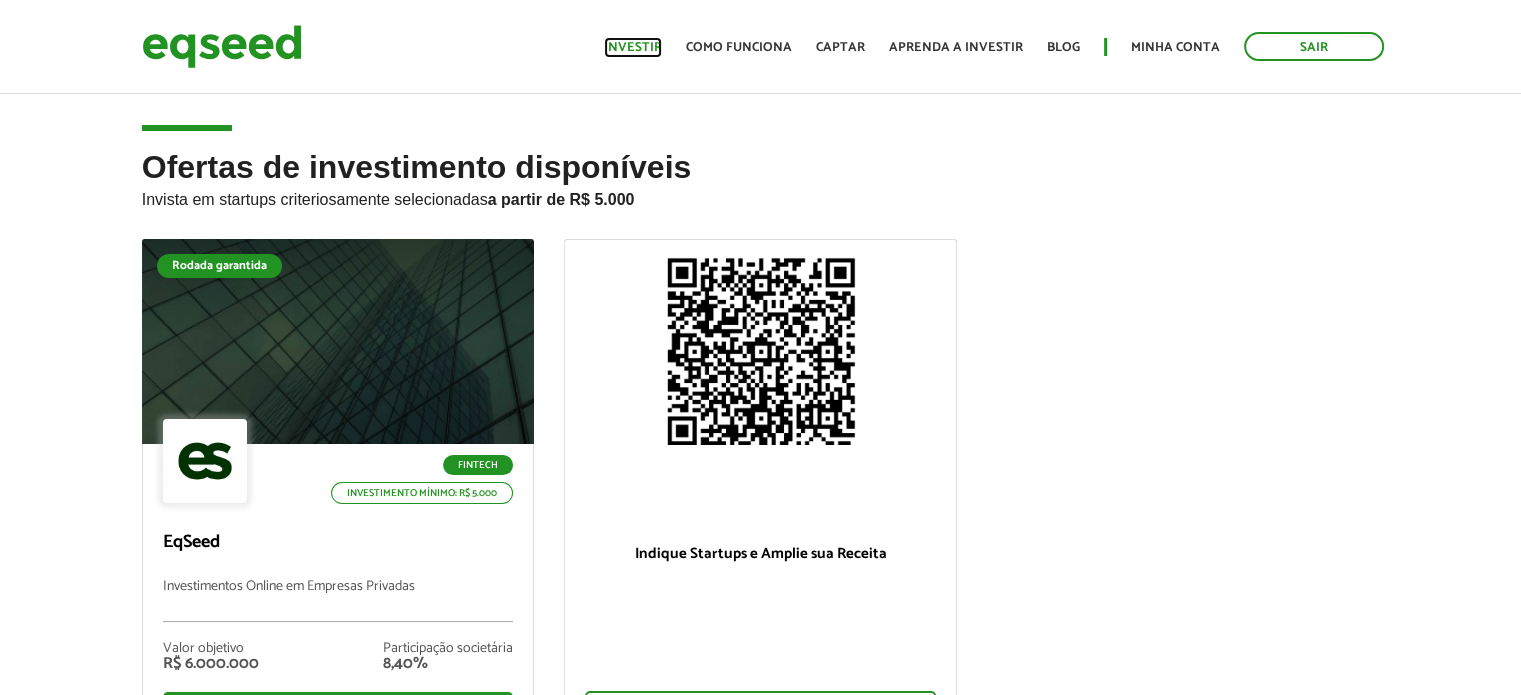 click on "Investir" at bounding box center [633, 47] 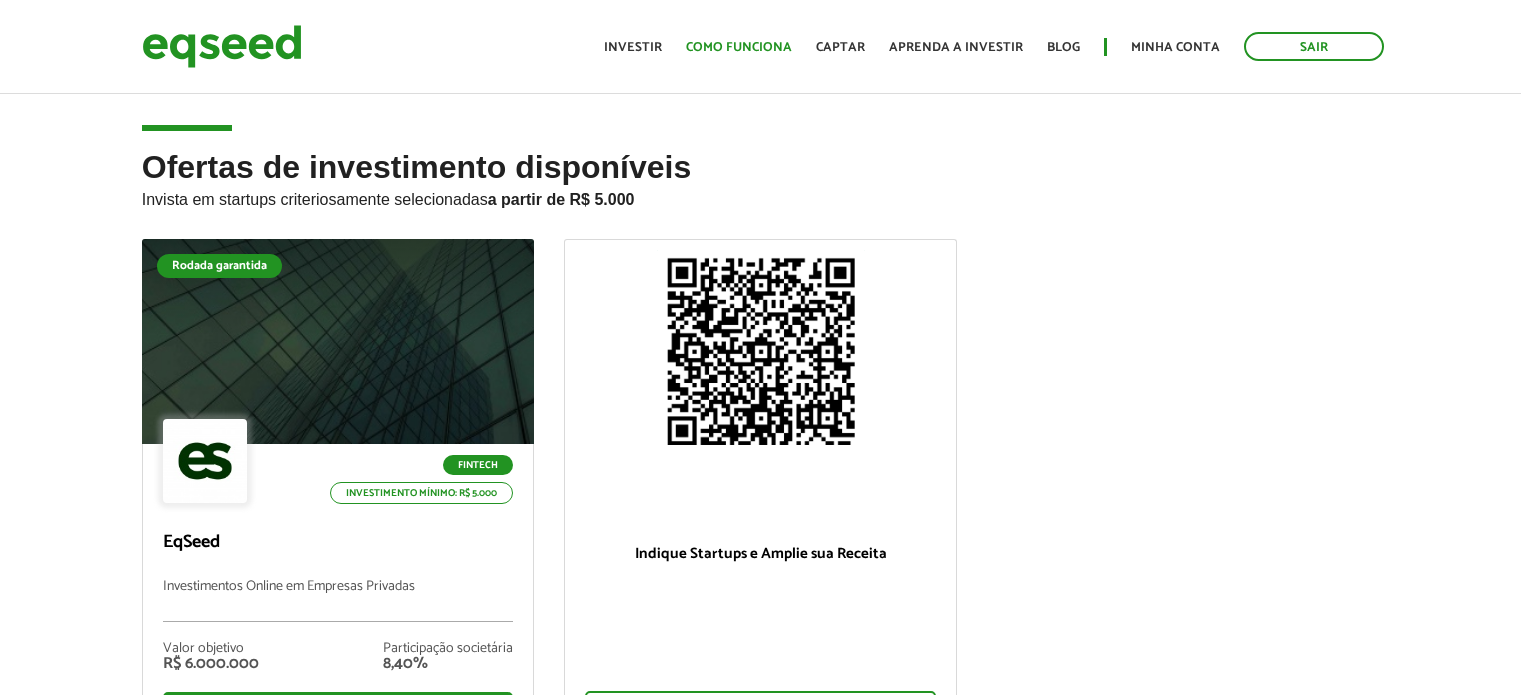 scroll, scrollTop: 0, scrollLeft: 0, axis: both 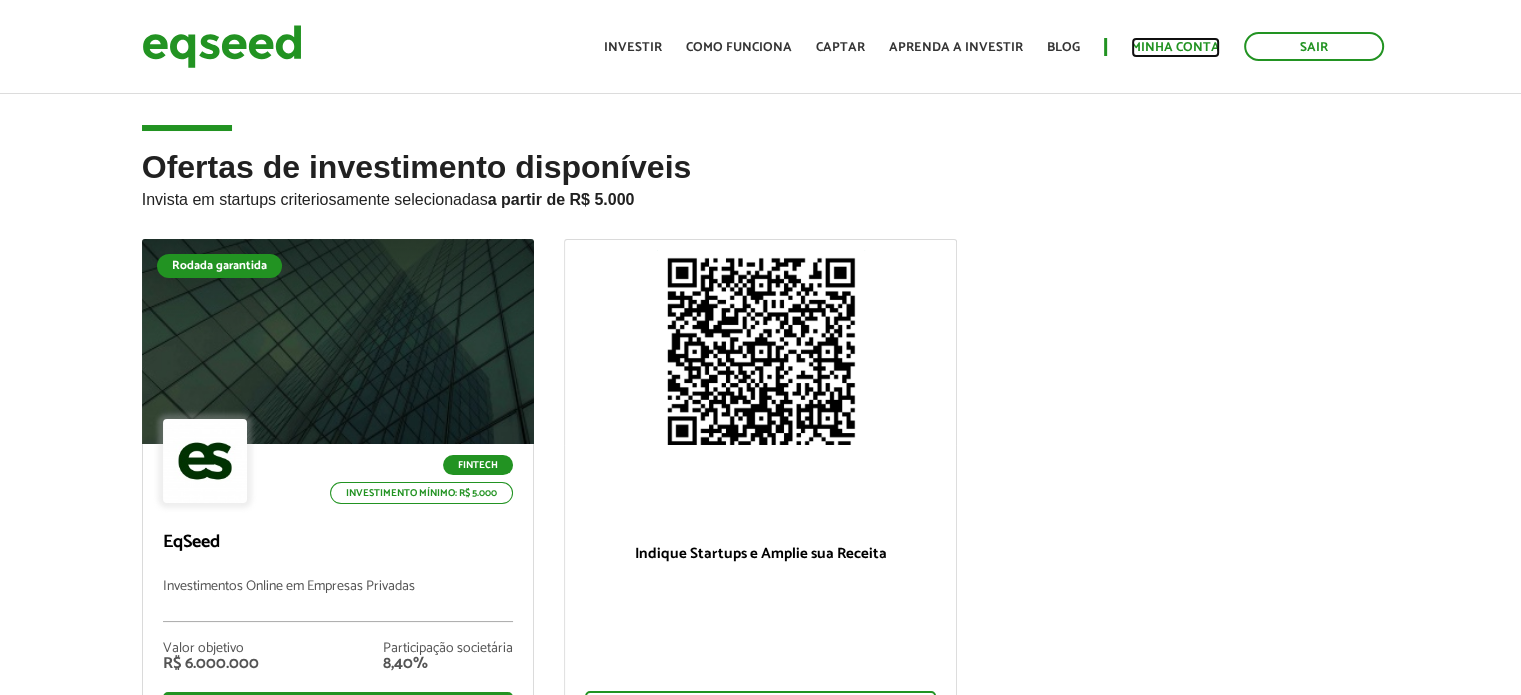 click on "Minha conta" at bounding box center (1175, 47) 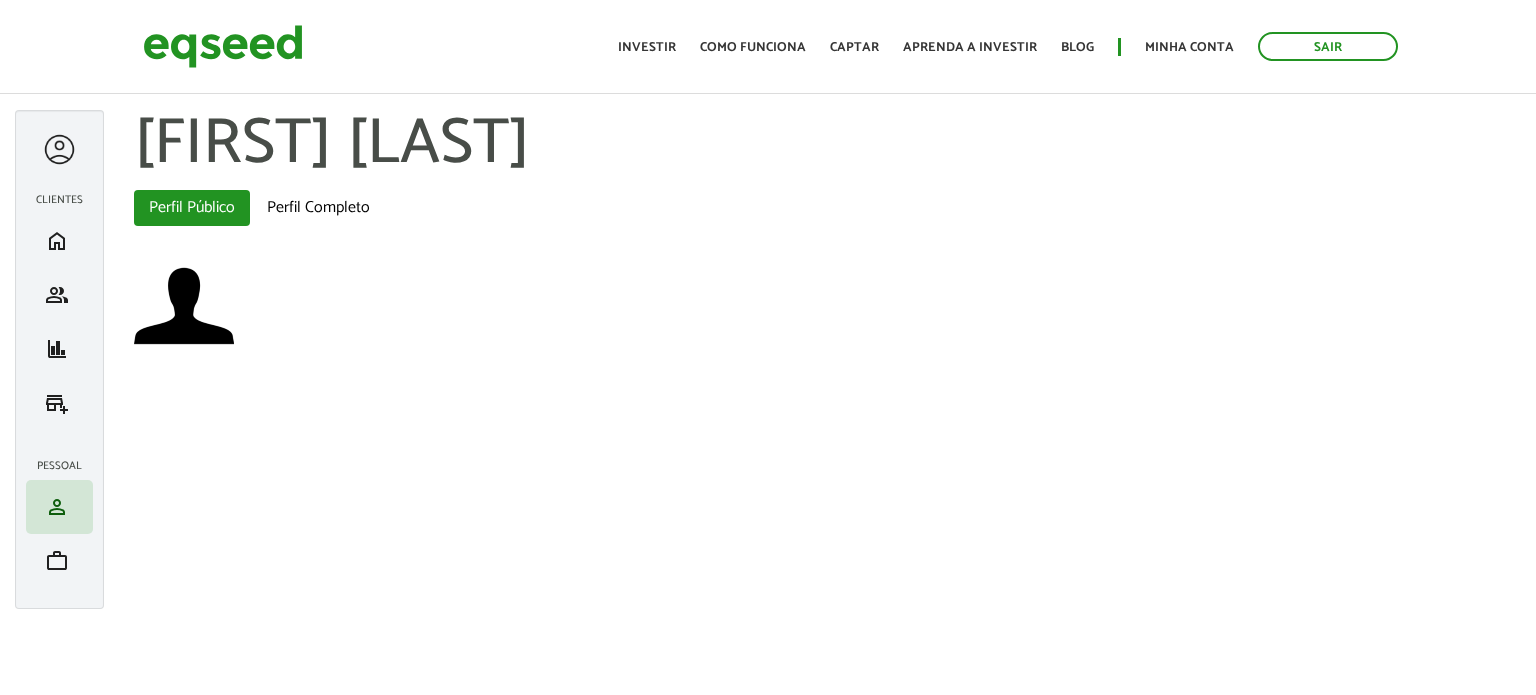 scroll, scrollTop: 0, scrollLeft: 0, axis: both 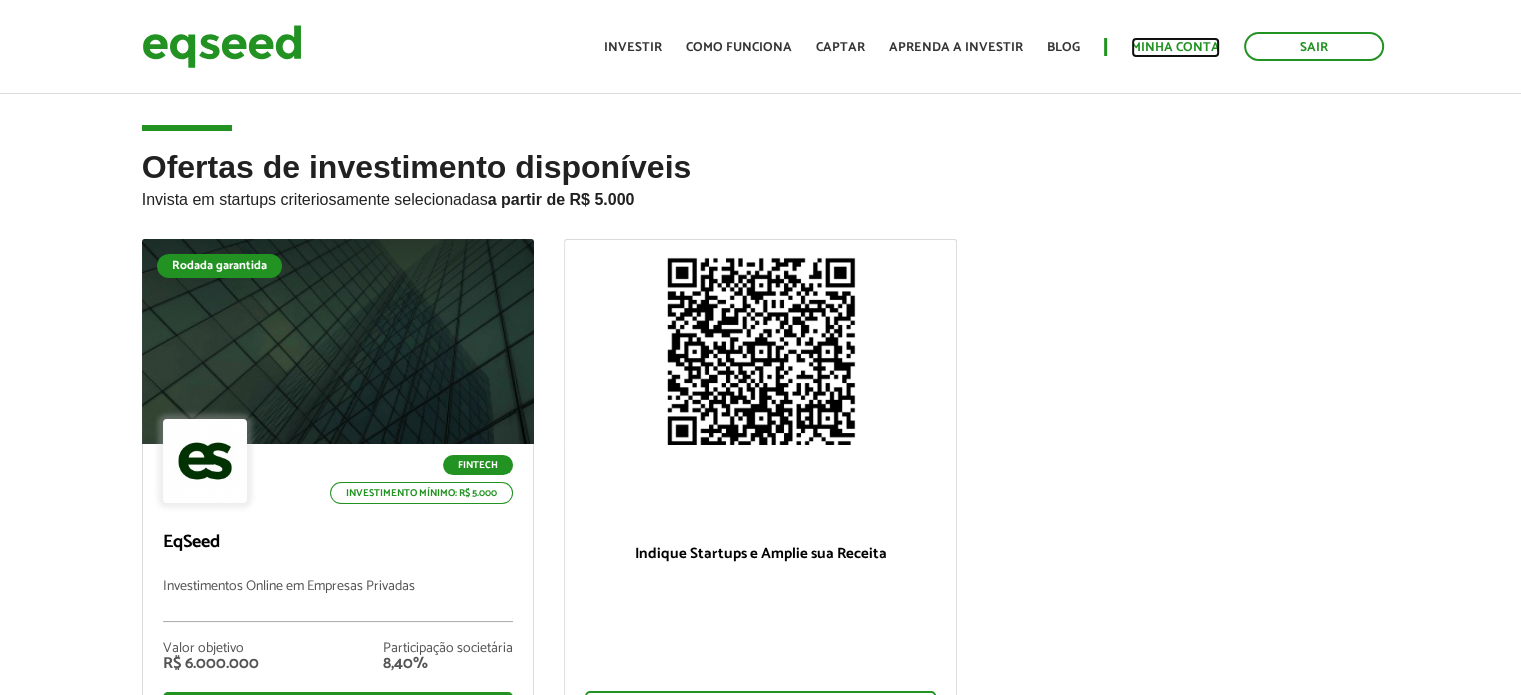 click on "Minha conta" at bounding box center [1175, 47] 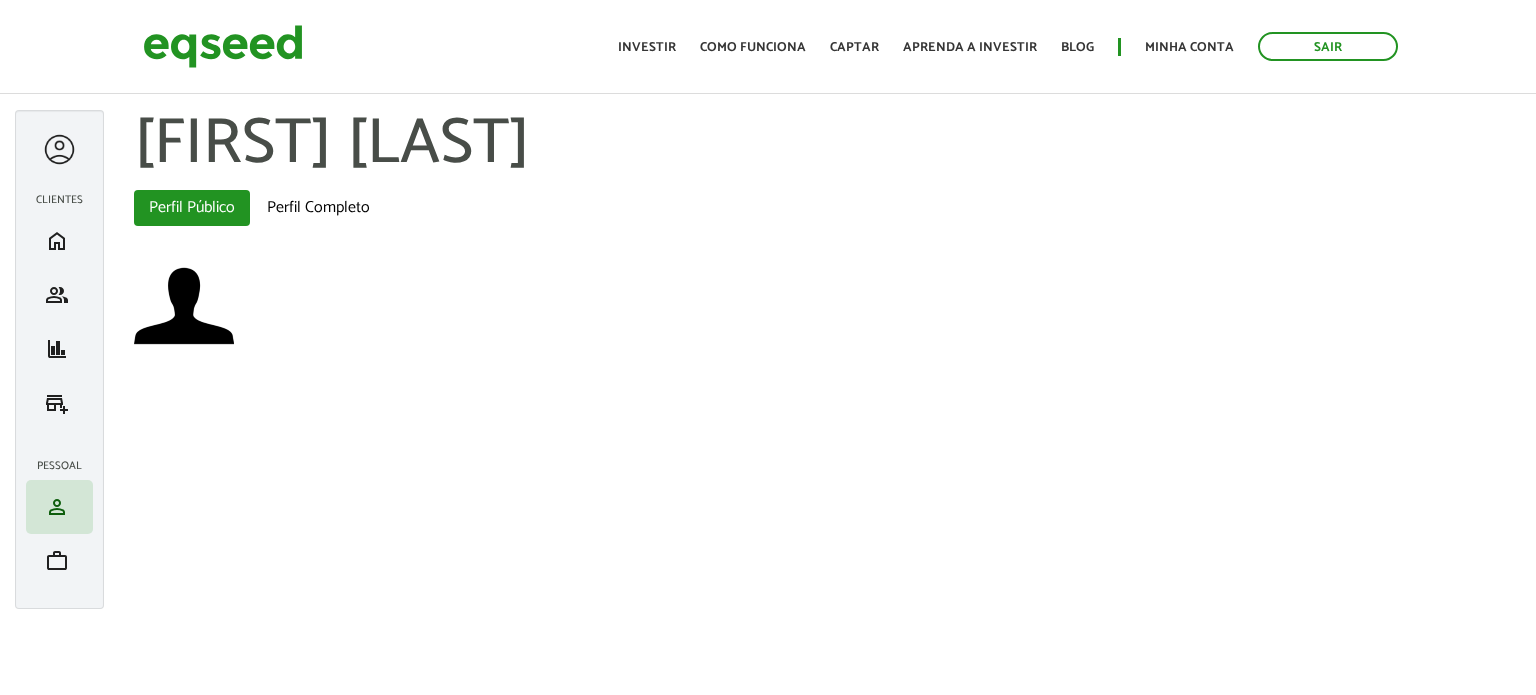scroll, scrollTop: 0, scrollLeft: 0, axis: both 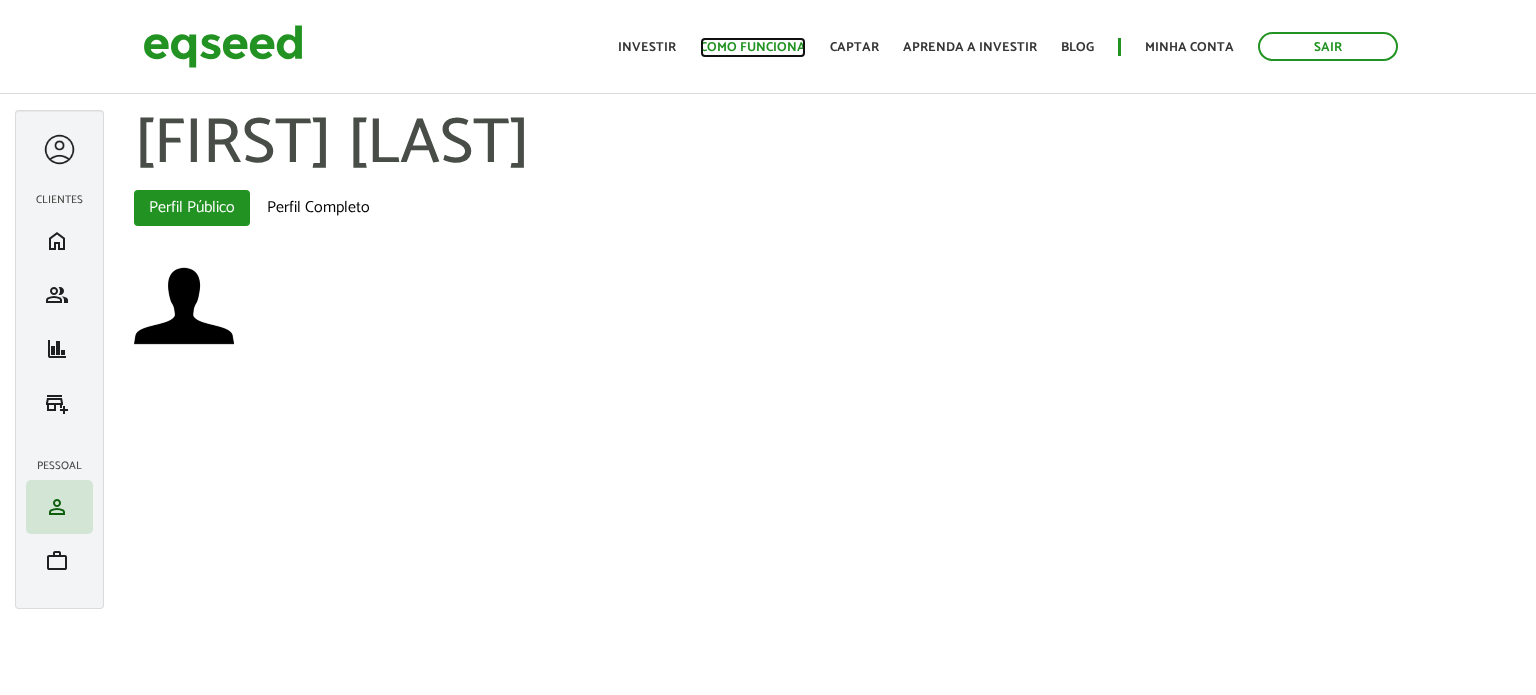 click on "Como funciona" at bounding box center [753, 47] 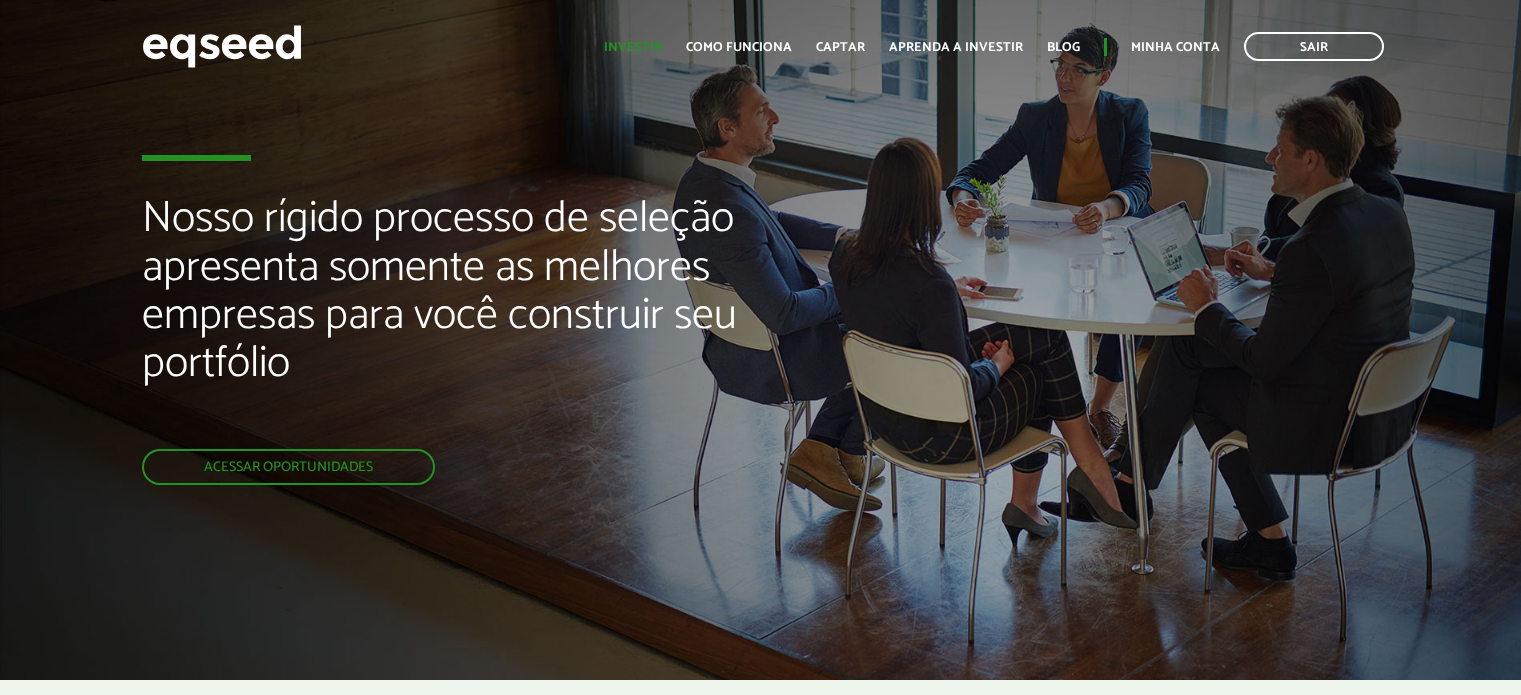 scroll, scrollTop: 0, scrollLeft: 0, axis: both 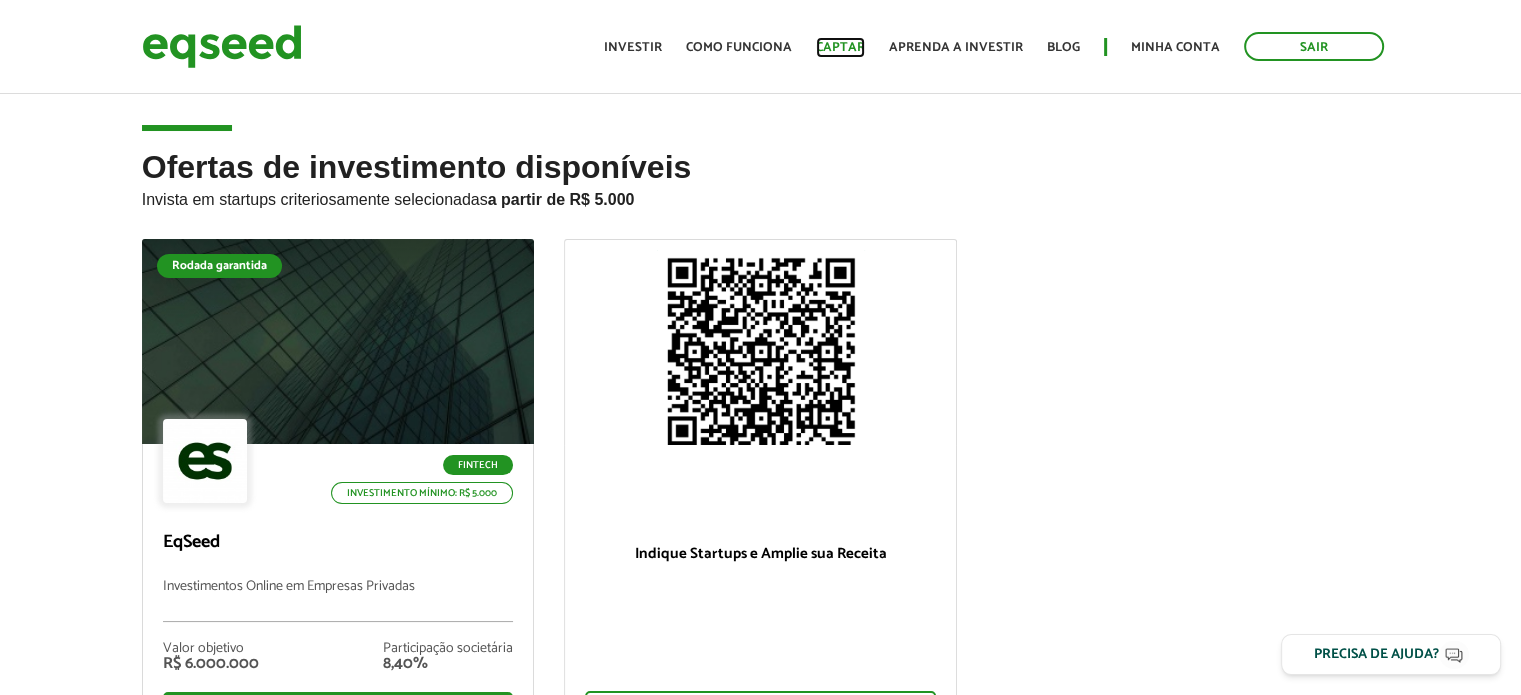 click on "Captar" at bounding box center [840, 47] 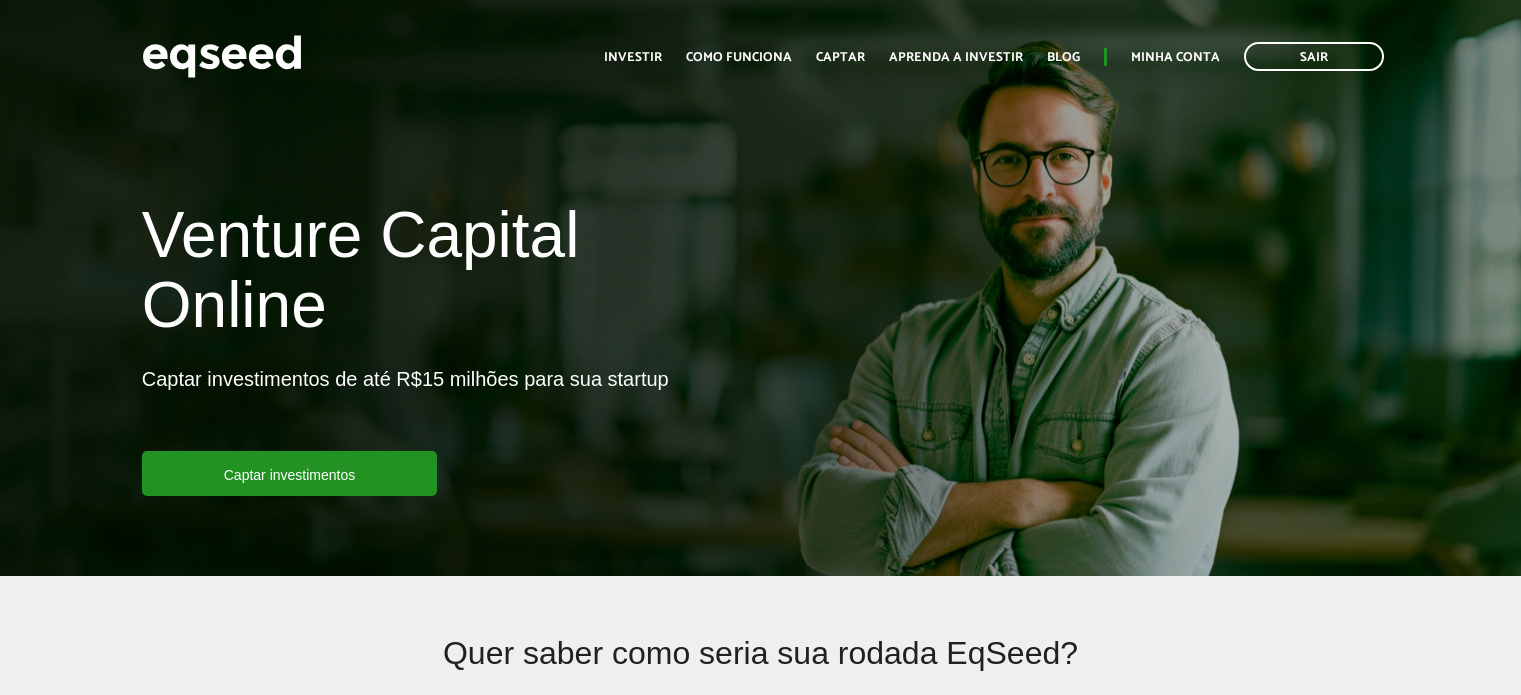 scroll, scrollTop: 0, scrollLeft: 0, axis: both 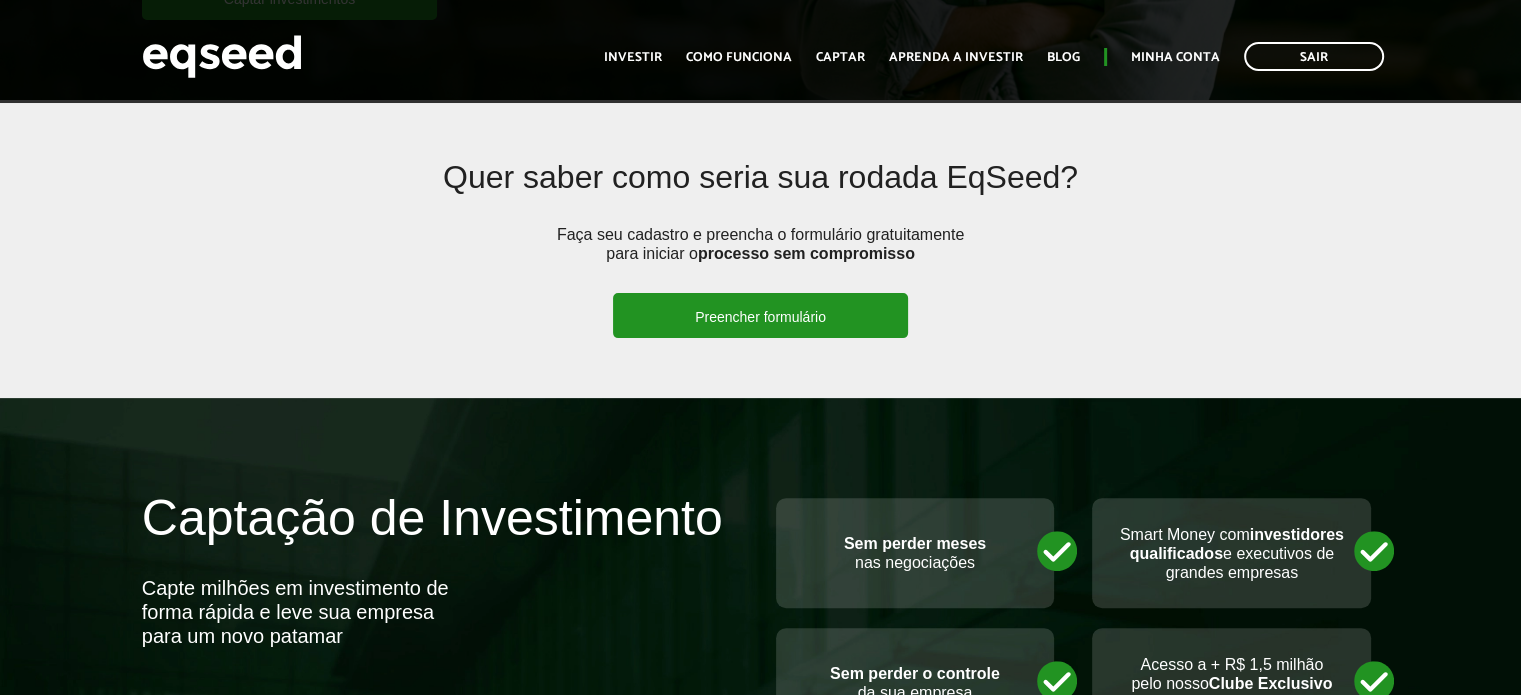 click on "Preencher formulário" at bounding box center (760, 315) 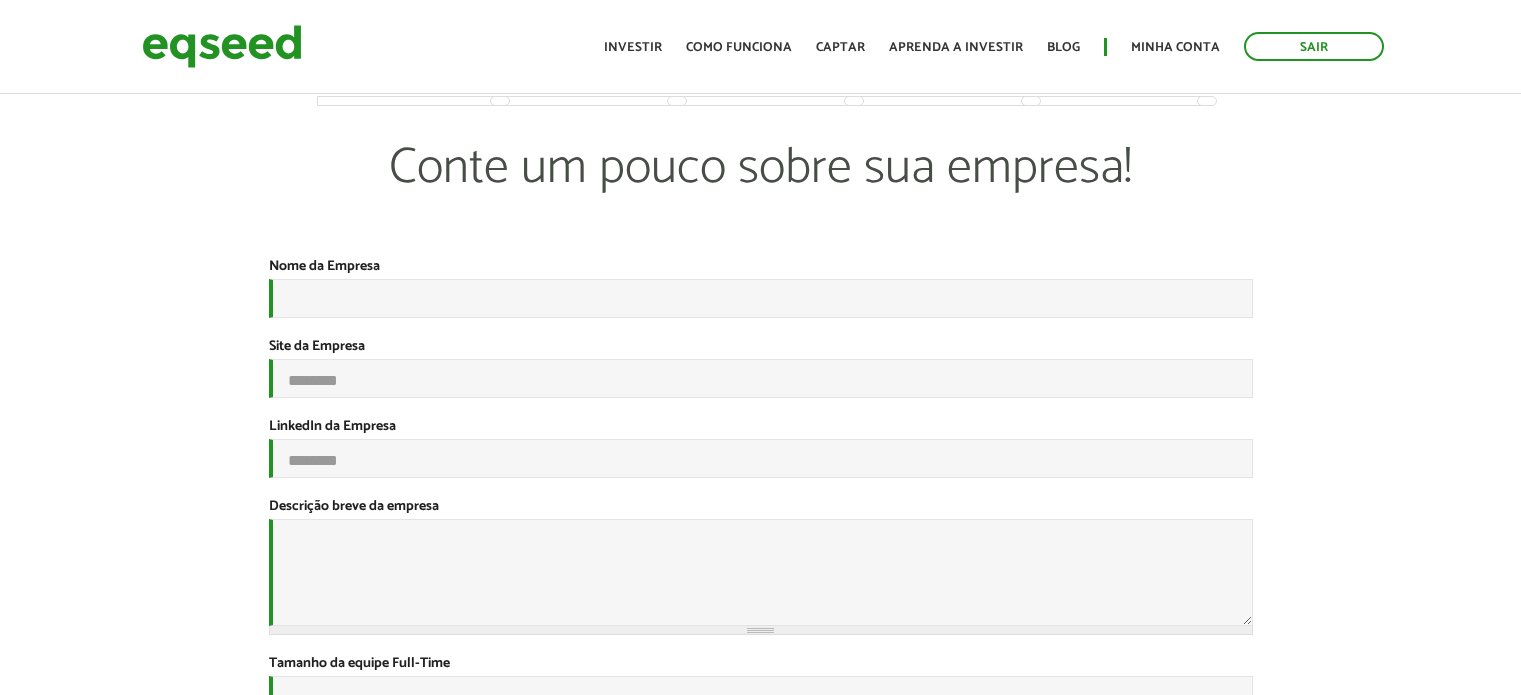 scroll, scrollTop: 0, scrollLeft: 0, axis: both 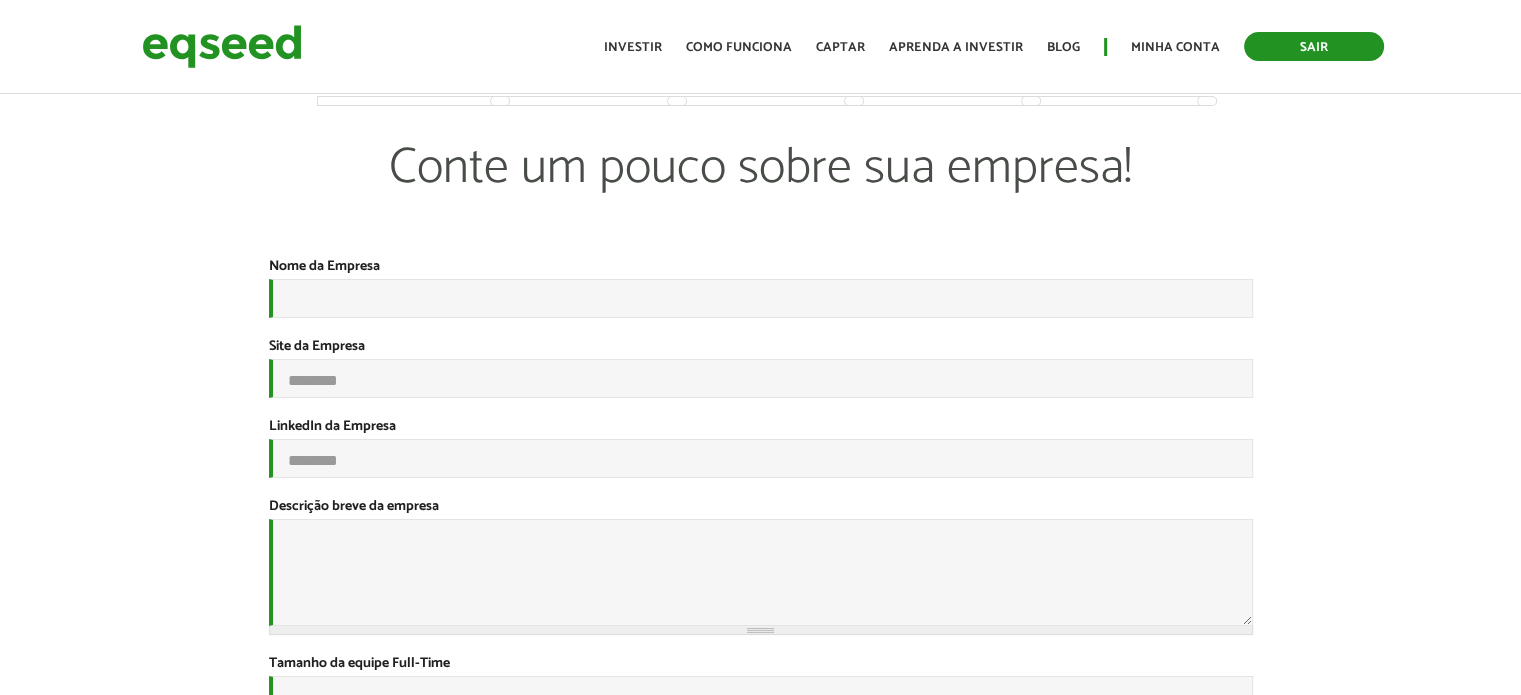 click on "Sair" at bounding box center (1314, 46) 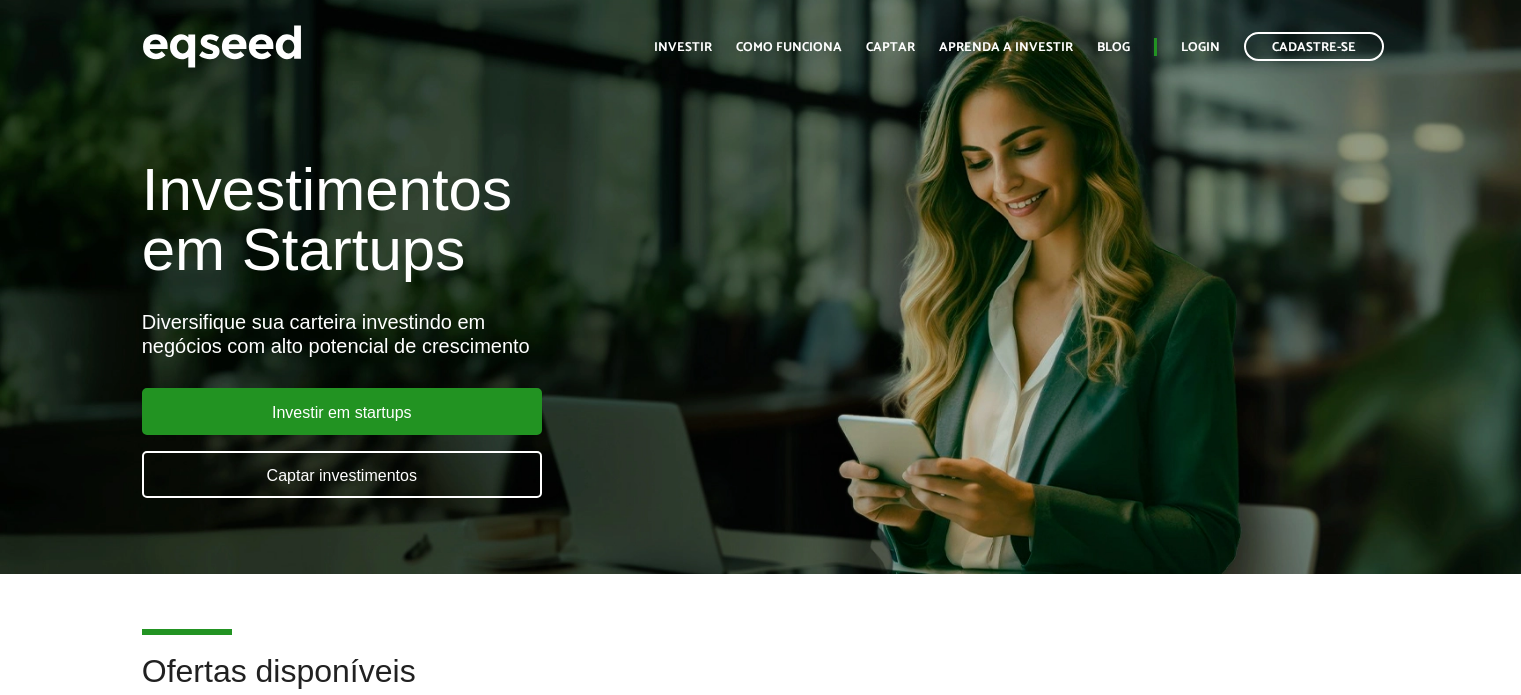 scroll, scrollTop: 0, scrollLeft: 0, axis: both 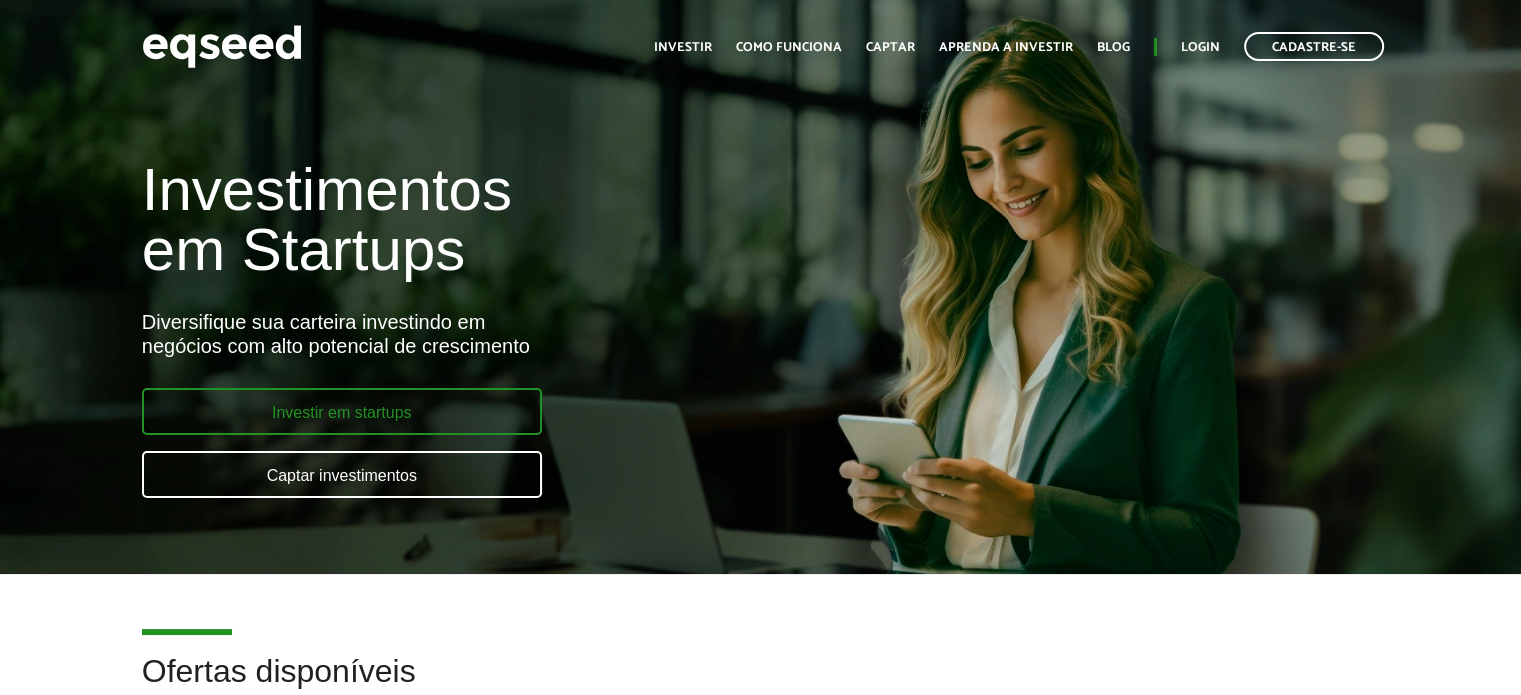 click on "Investir em startups" at bounding box center [342, 411] 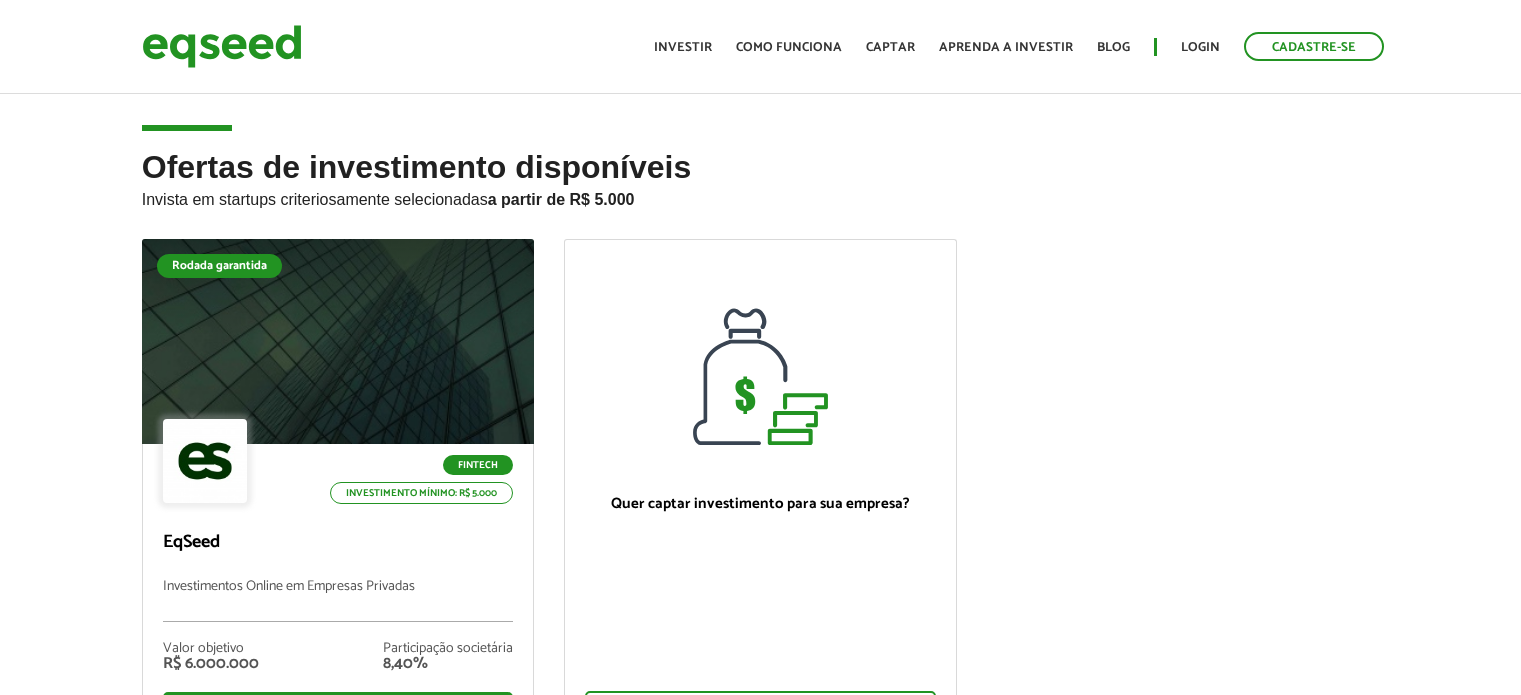 scroll, scrollTop: 0, scrollLeft: 0, axis: both 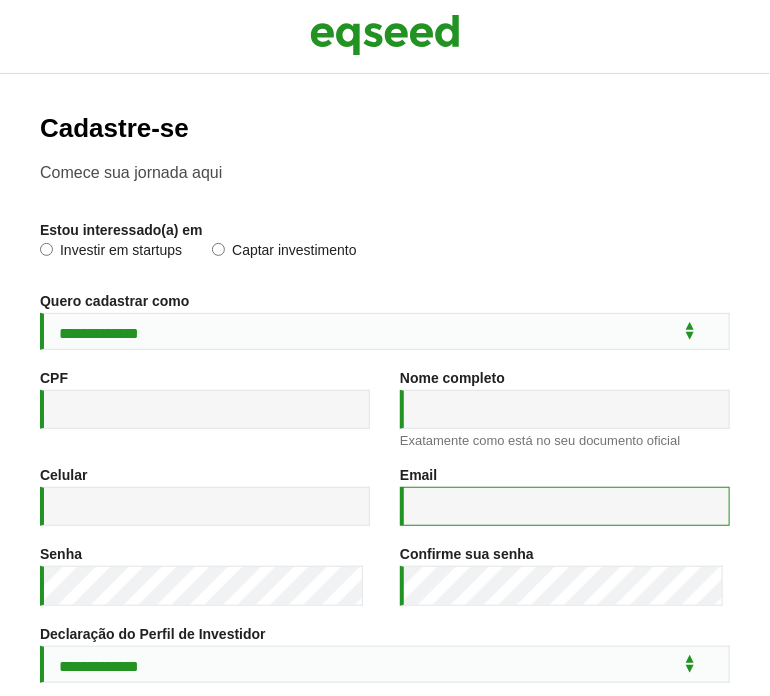 type on "**********" 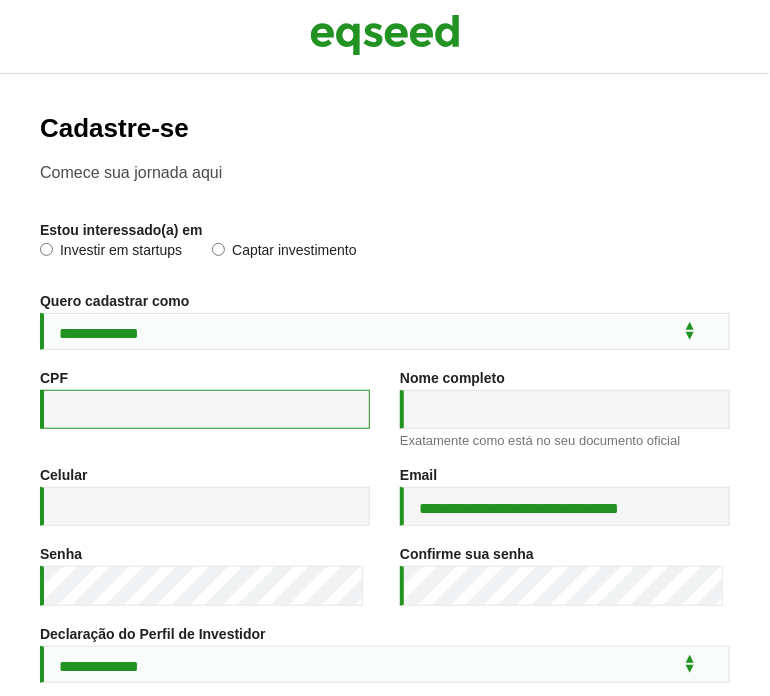 click on "CPF  *" at bounding box center [205, 409] 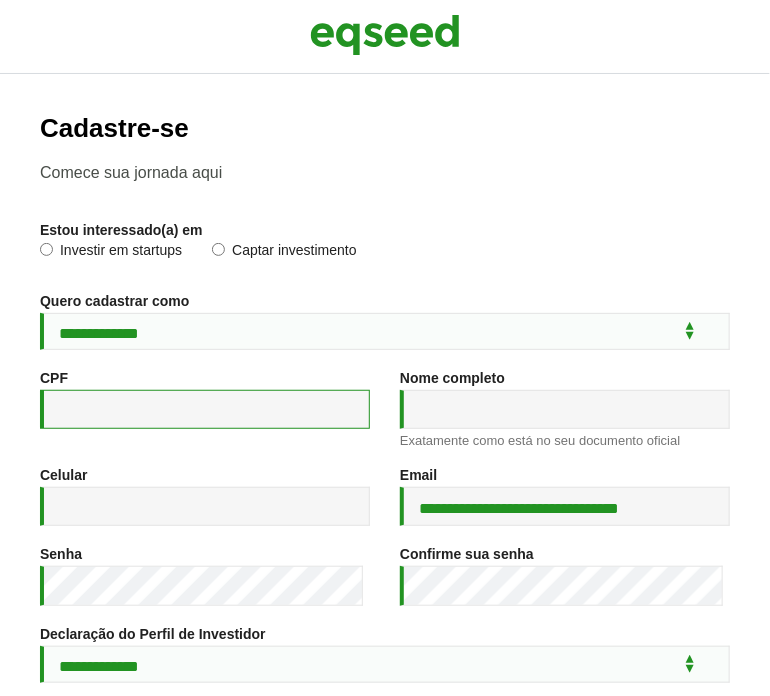 paste on "**********" 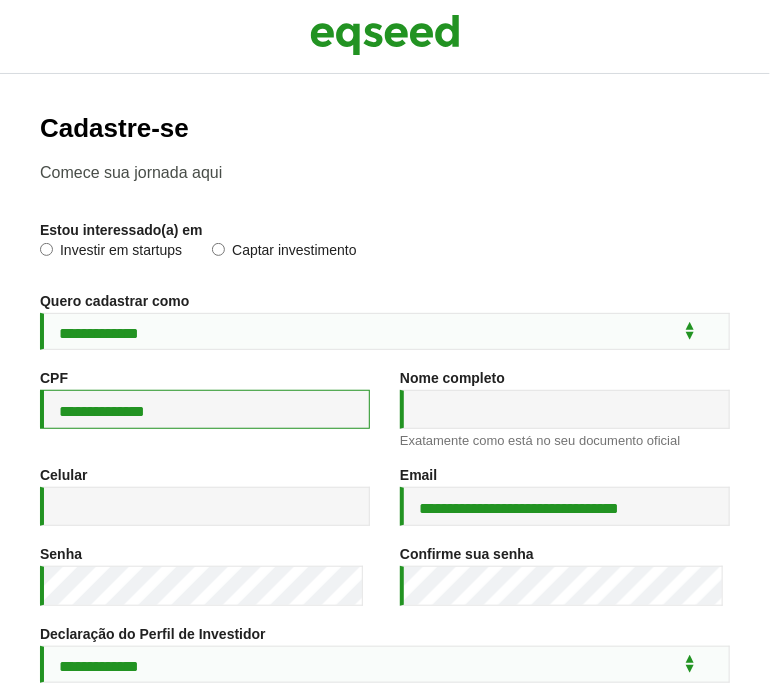 type on "**********" 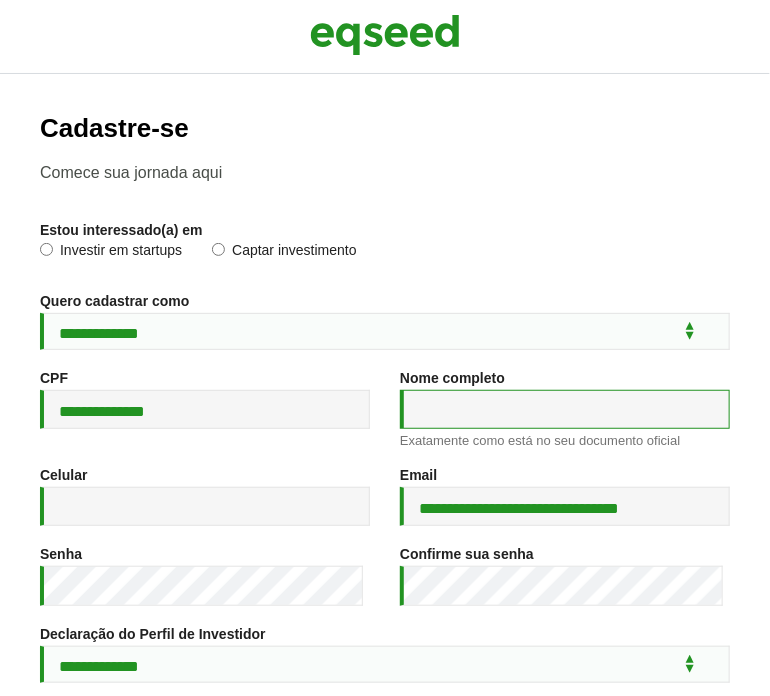 click on "Nome completo  *" at bounding box center (565, 409) 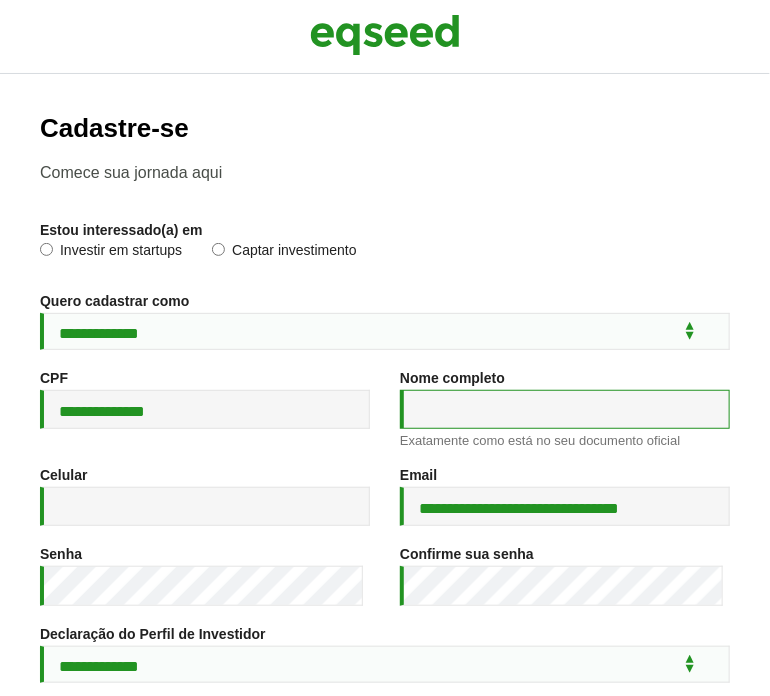 paste on "**********" 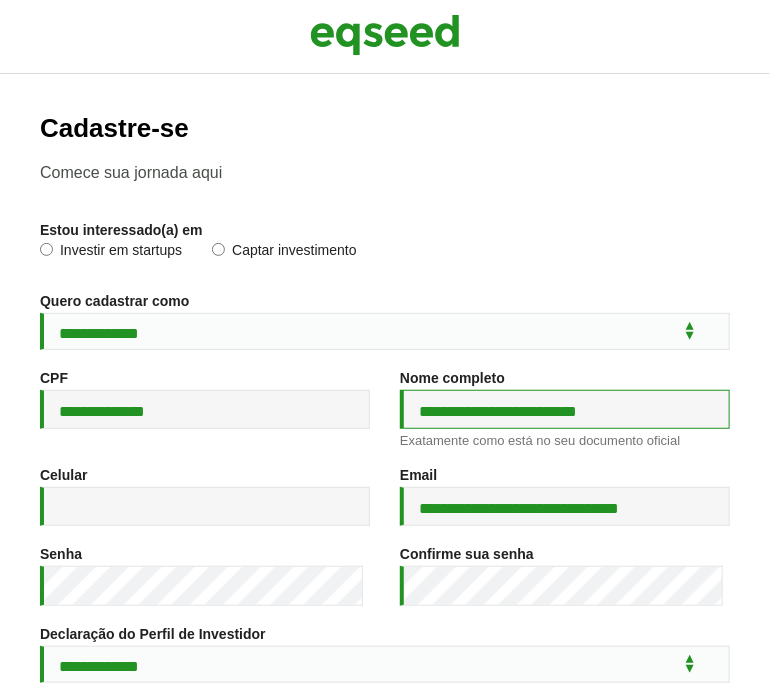 type on "**********" 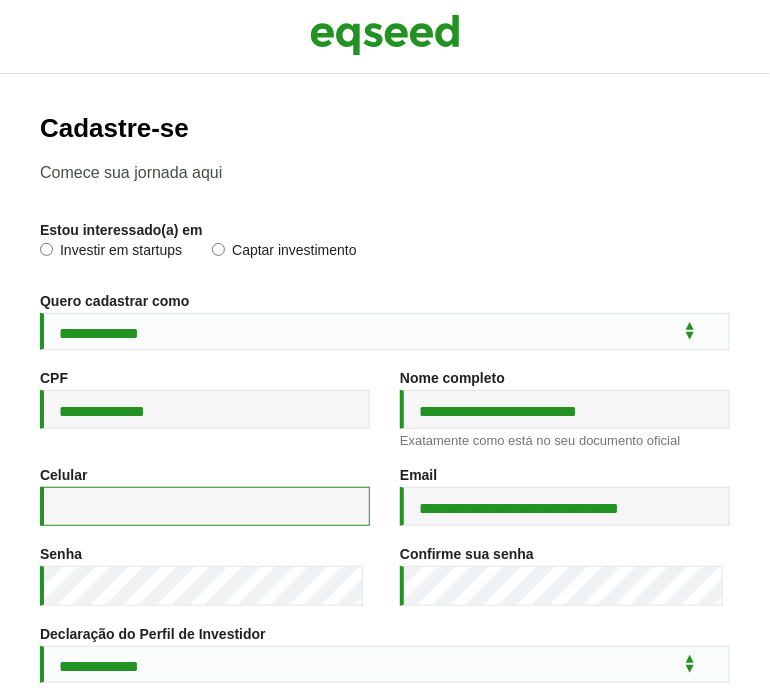 click on "Celular  *" at bounding box center [205, 506] 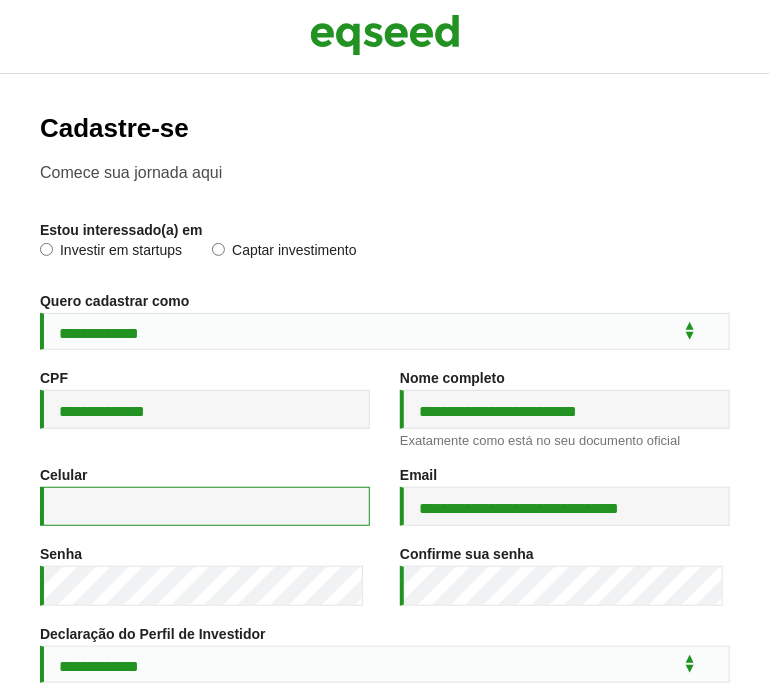 click on "Celular  *" at bounding box center (205, 506) 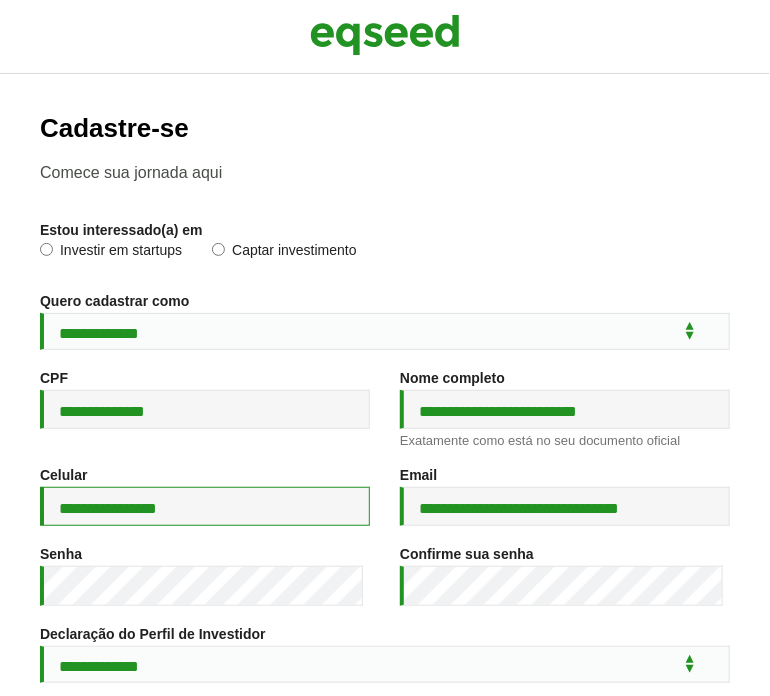 type on "**********" 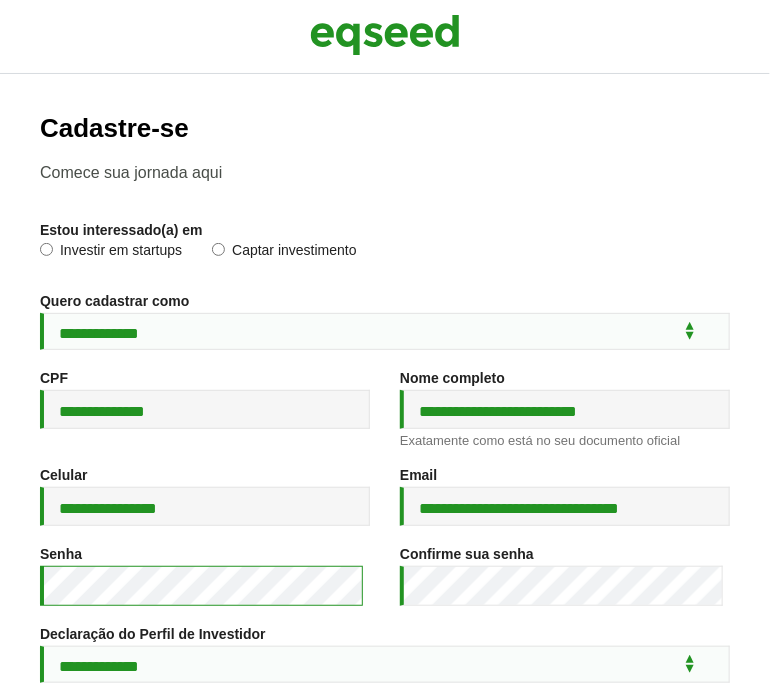 click on "**********" at bounding box center (385, 385) 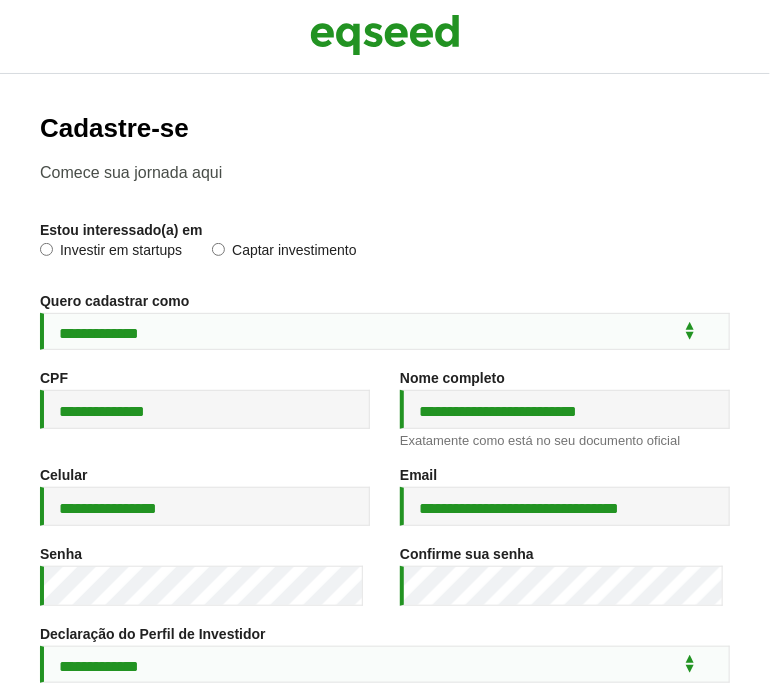 click on "**********" at bounding box center [385, 385] 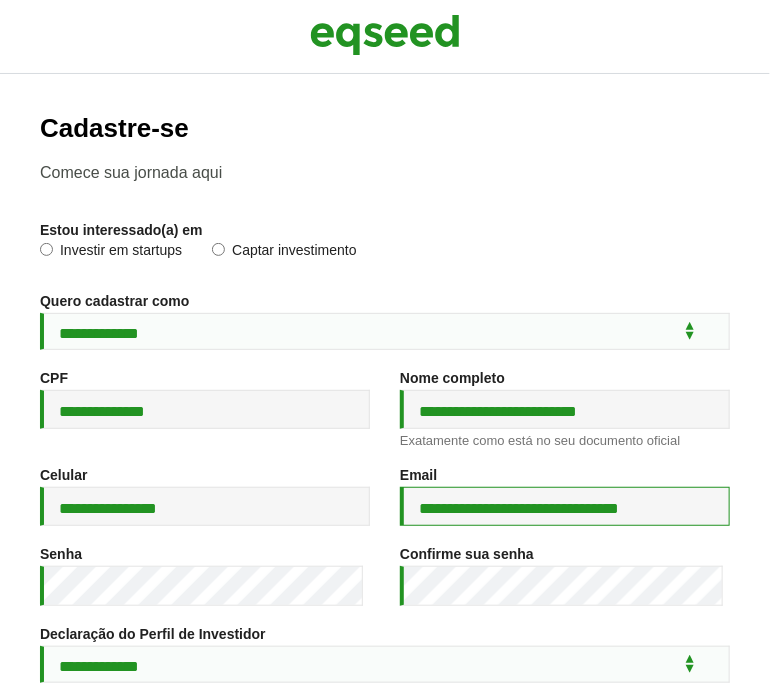drag, startPoint x: 676, startPoint y: 511, endPoint x: 325, endPoint y: 545, distance: 352.64288 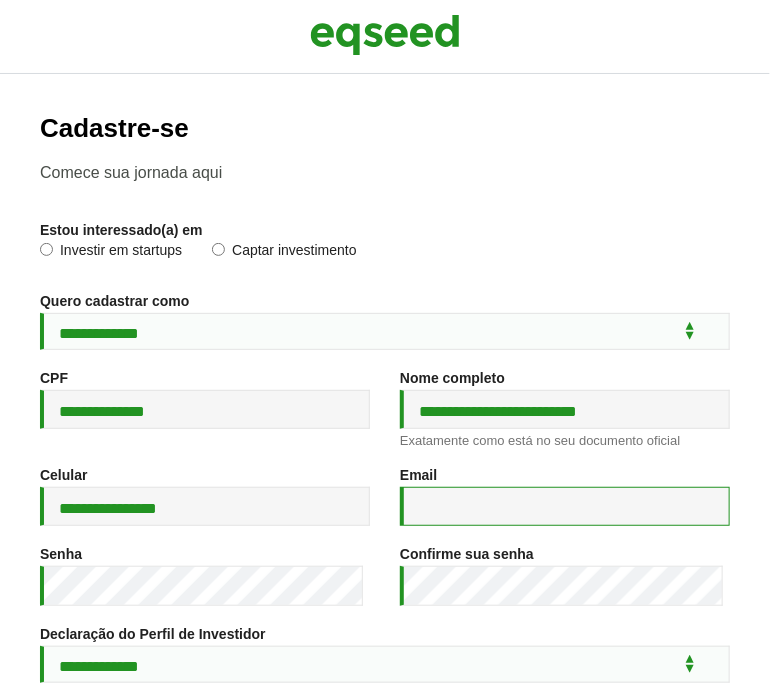 click on "Email  *" at bounding box center (565, 506) 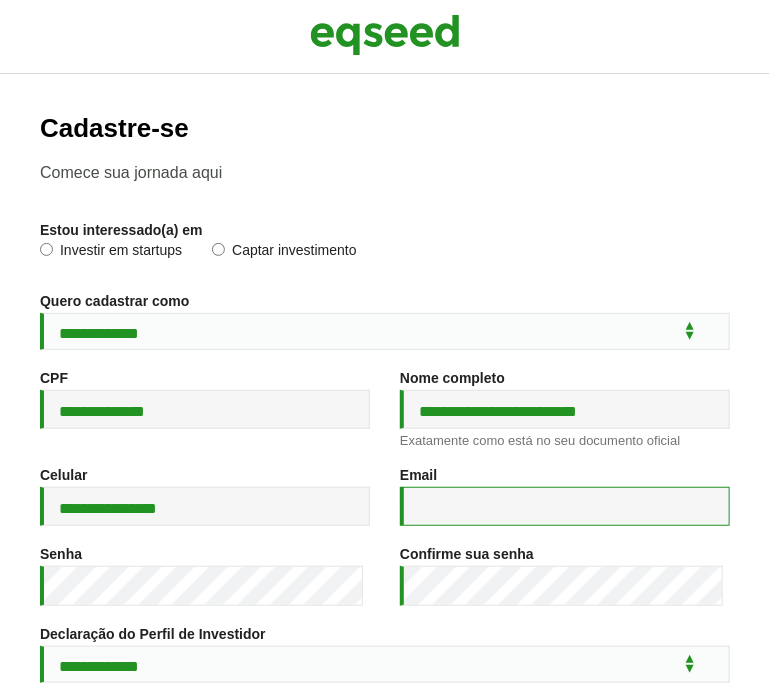 paste on "**********" 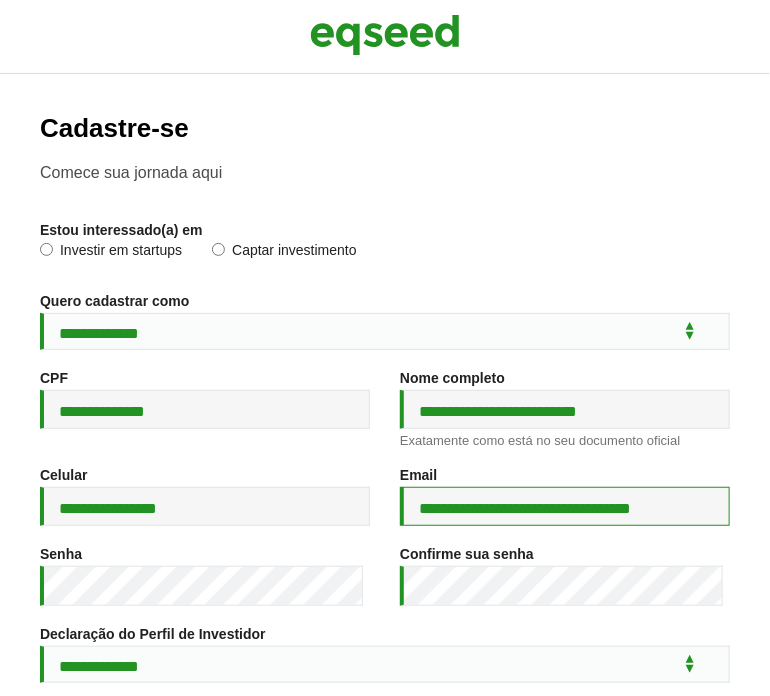 scroll, scrollTop: 0, scrollLeft: 64, axis: horizontal 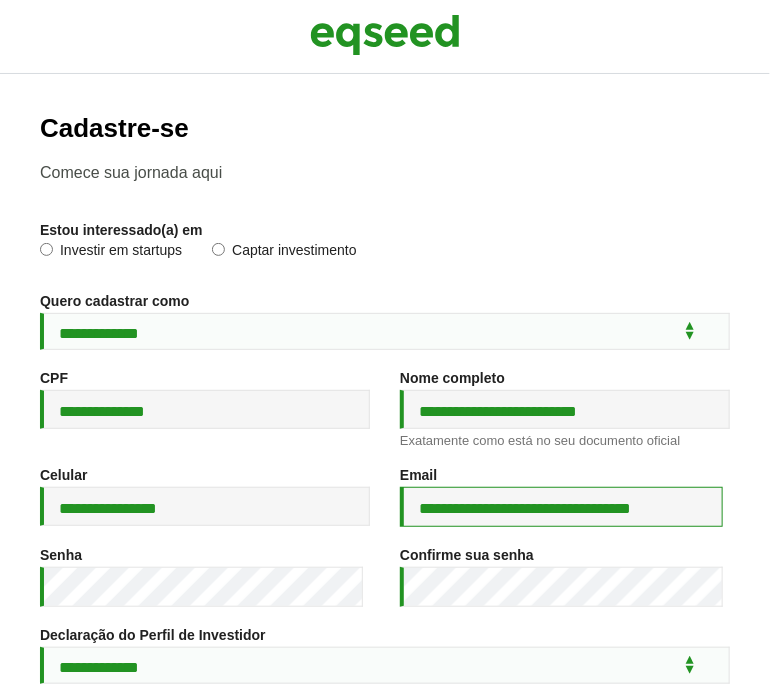 click on "**********" at bounding box center (561, 507) 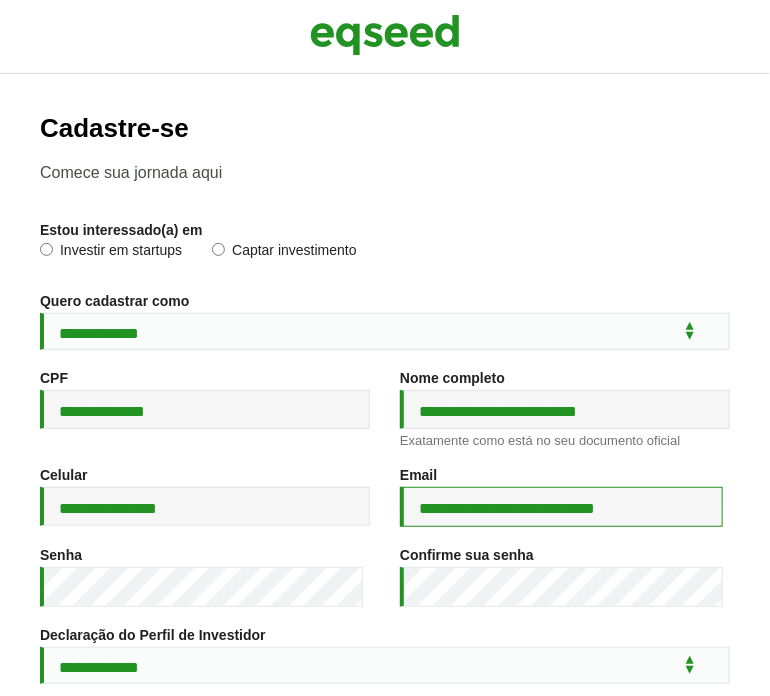 scroll, scrollTop: 0, scrollLeft: 0, axis: both 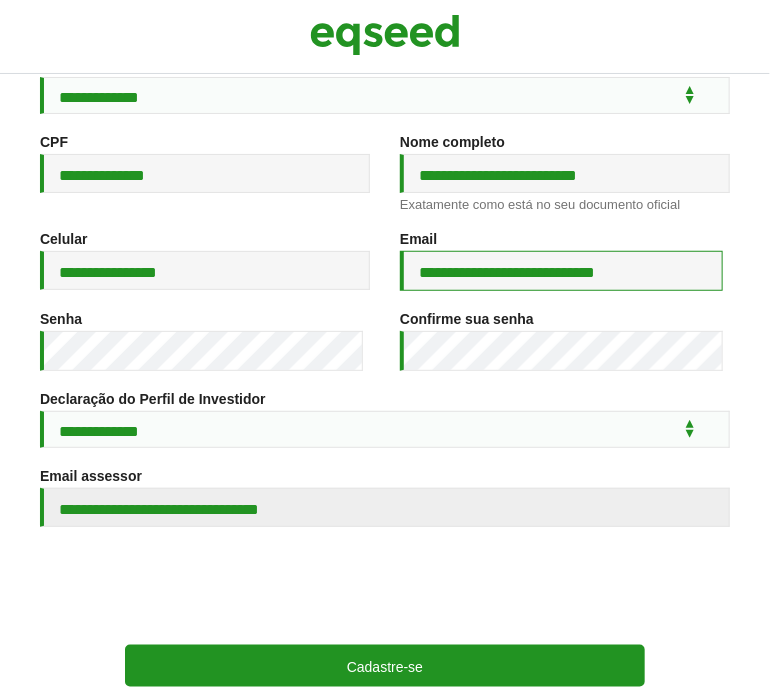 type on "**********" 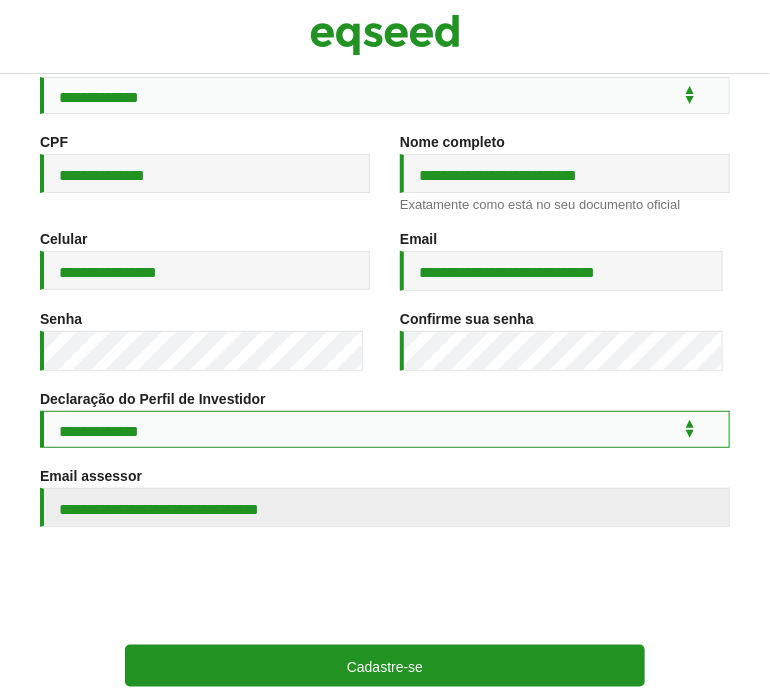 click on "**********" at bounding box center [385, 429] 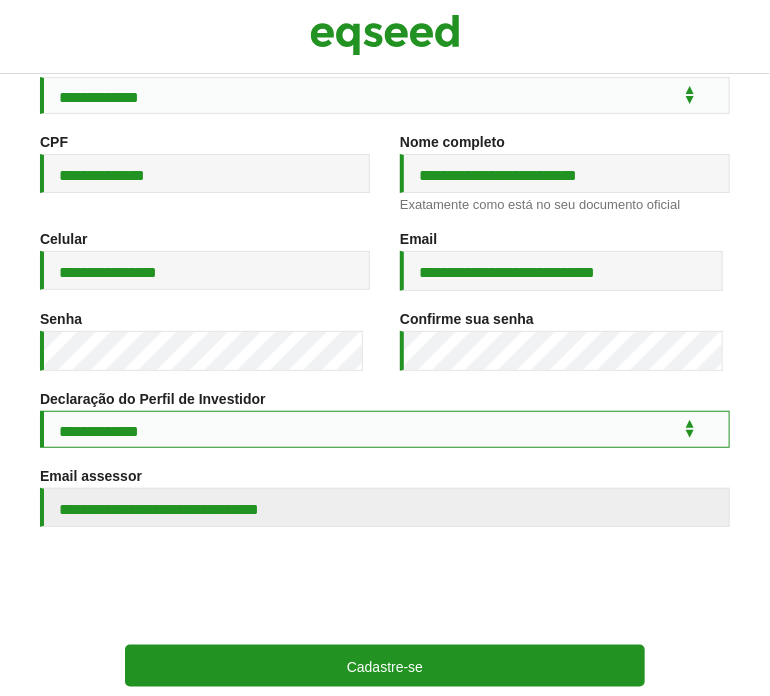 select on "***" 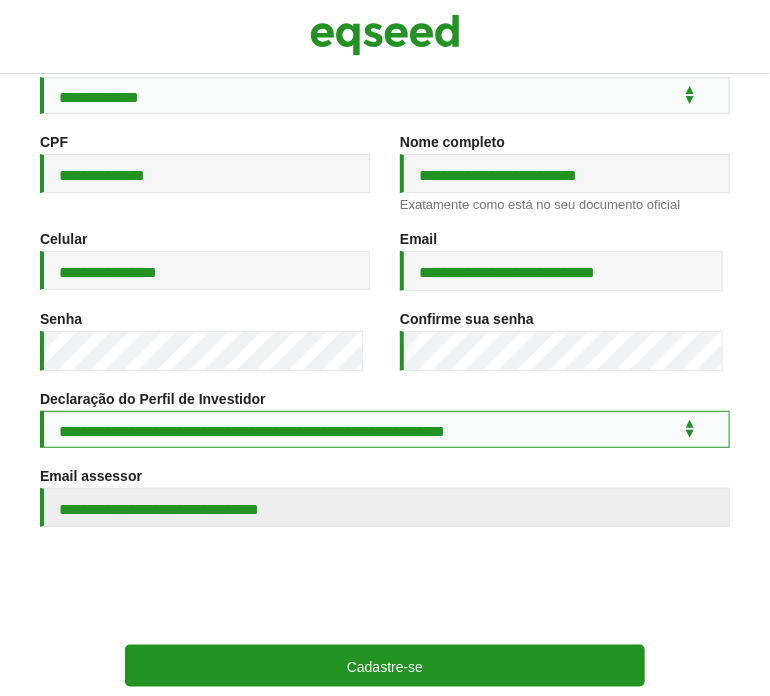 click on "**********" at bounding box center [385, 429] 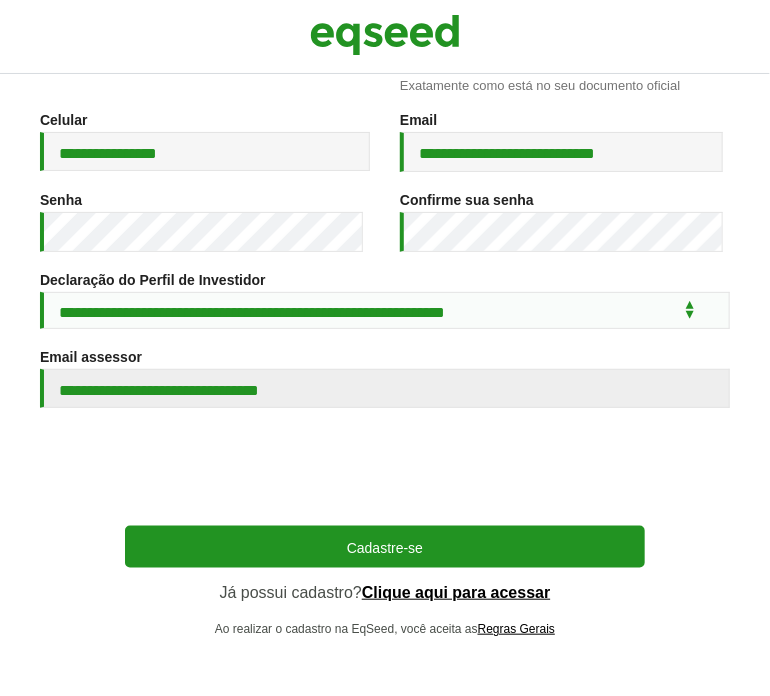 scroll, scrollTop: 371, scrollLeft: 0, axis: vertical 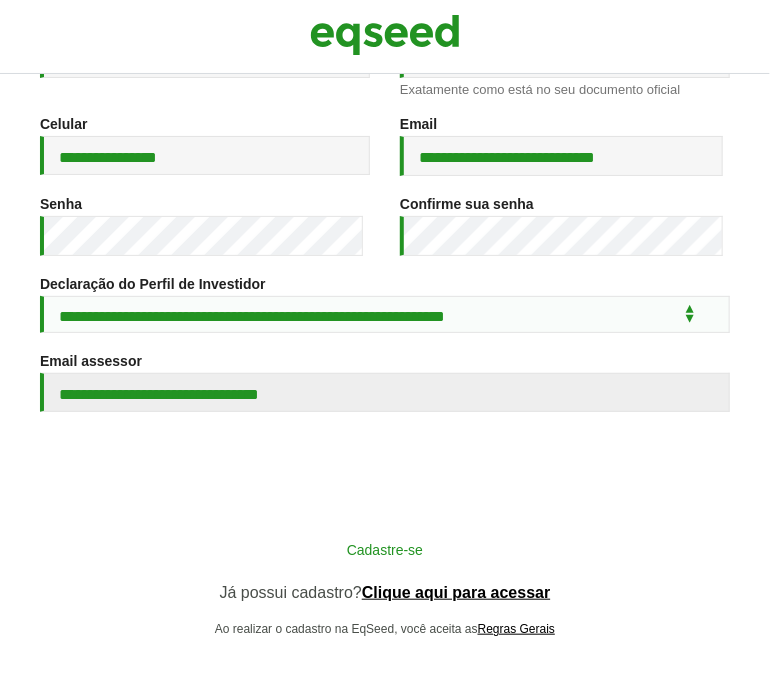 click on "Cadastre-se" at bounding box center [385, 549] 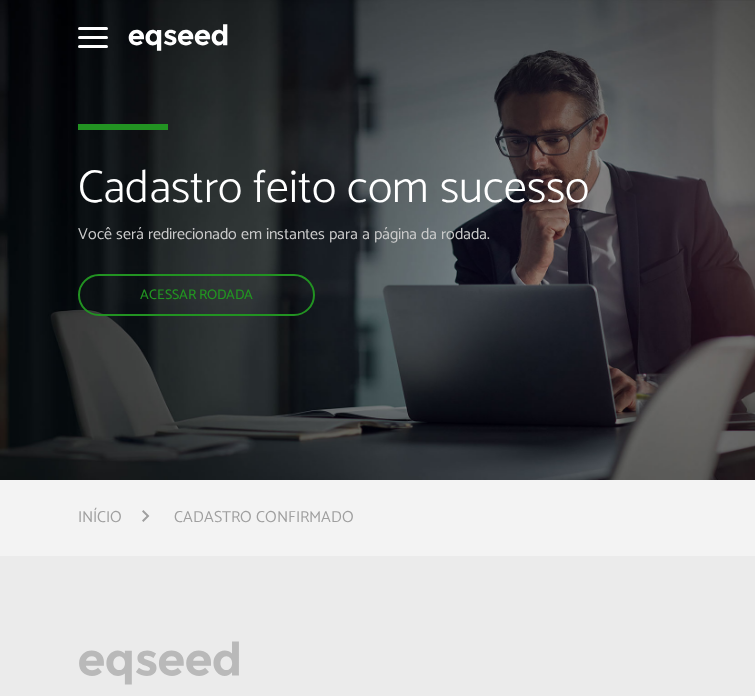 scroll, scrollTop: 0, scrollLeft: 0, axis: both 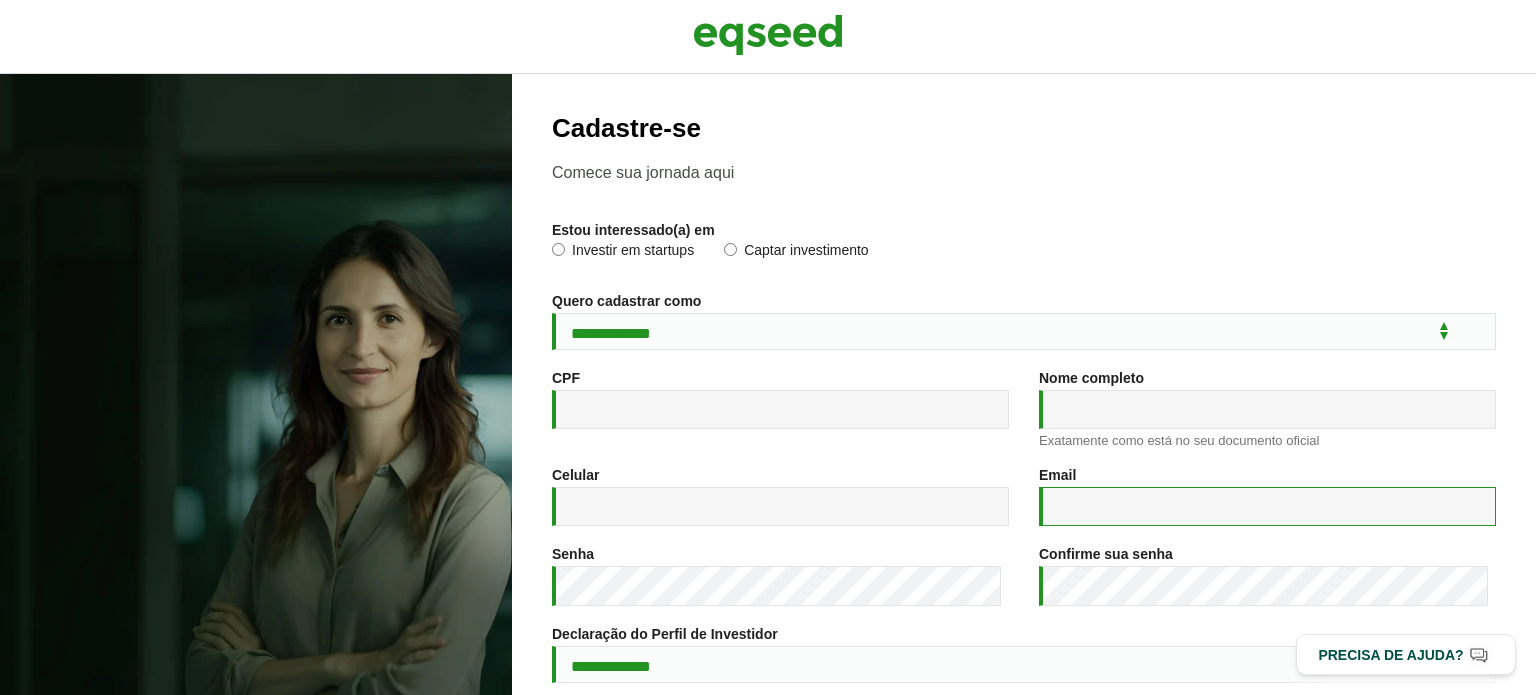 type on "**********" 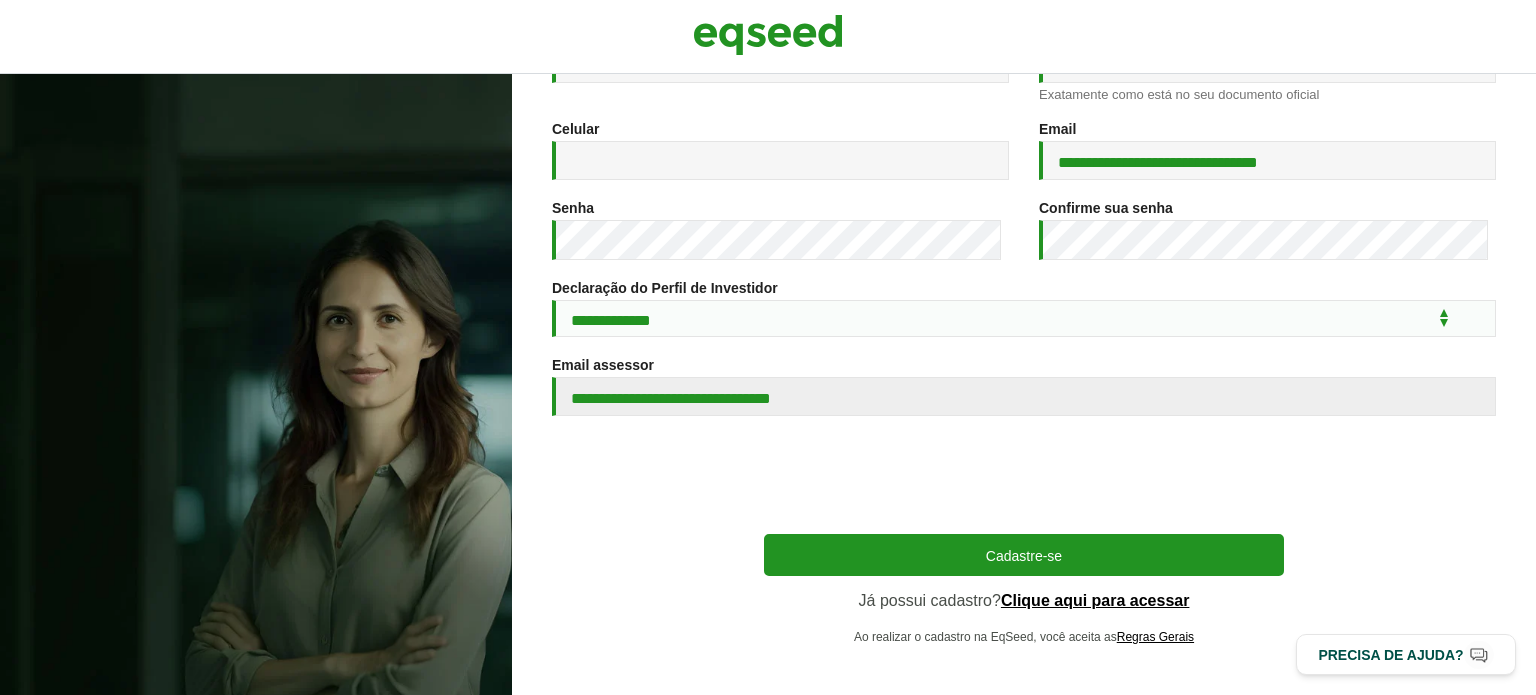 scroll, scrollTop: 372, scrollLeft: 0, axis: vertical 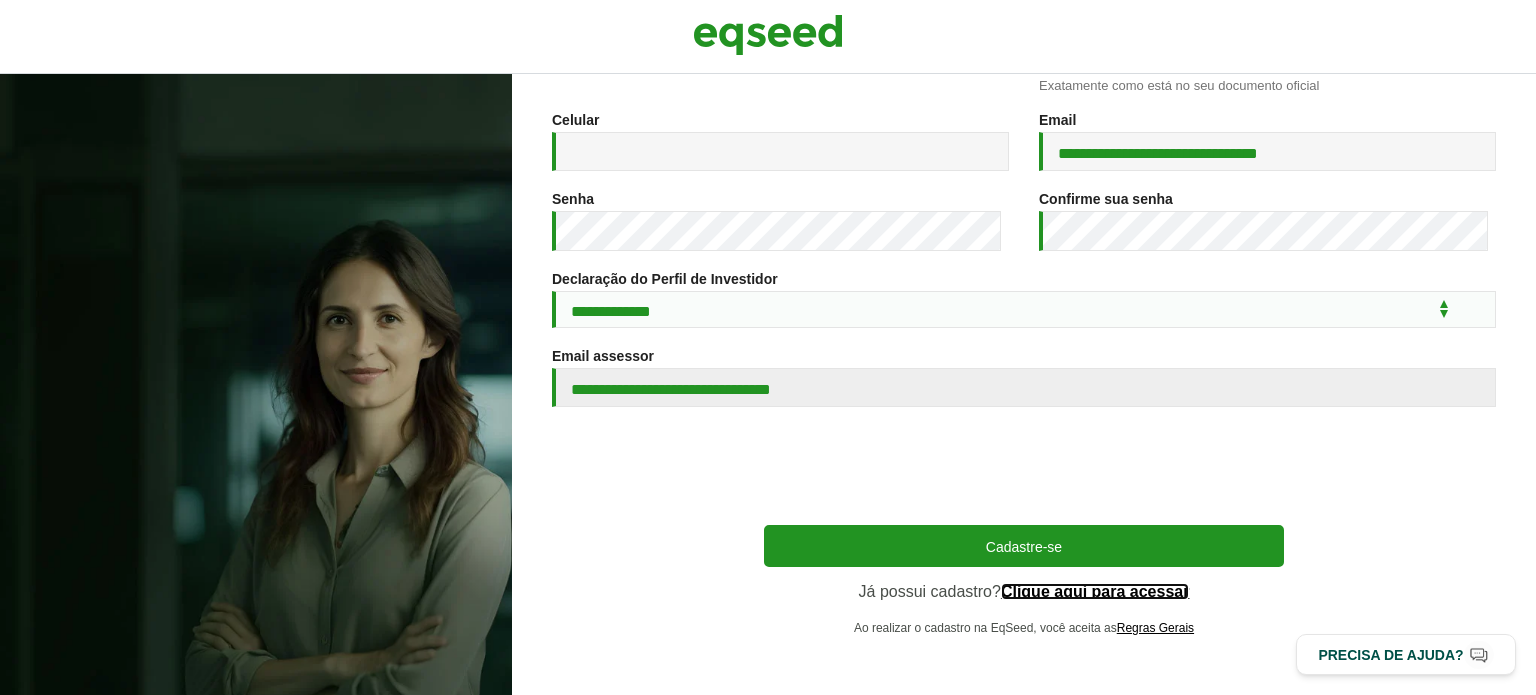 click on "Clique aqui para acessar" at bounding box center [1095, 592] 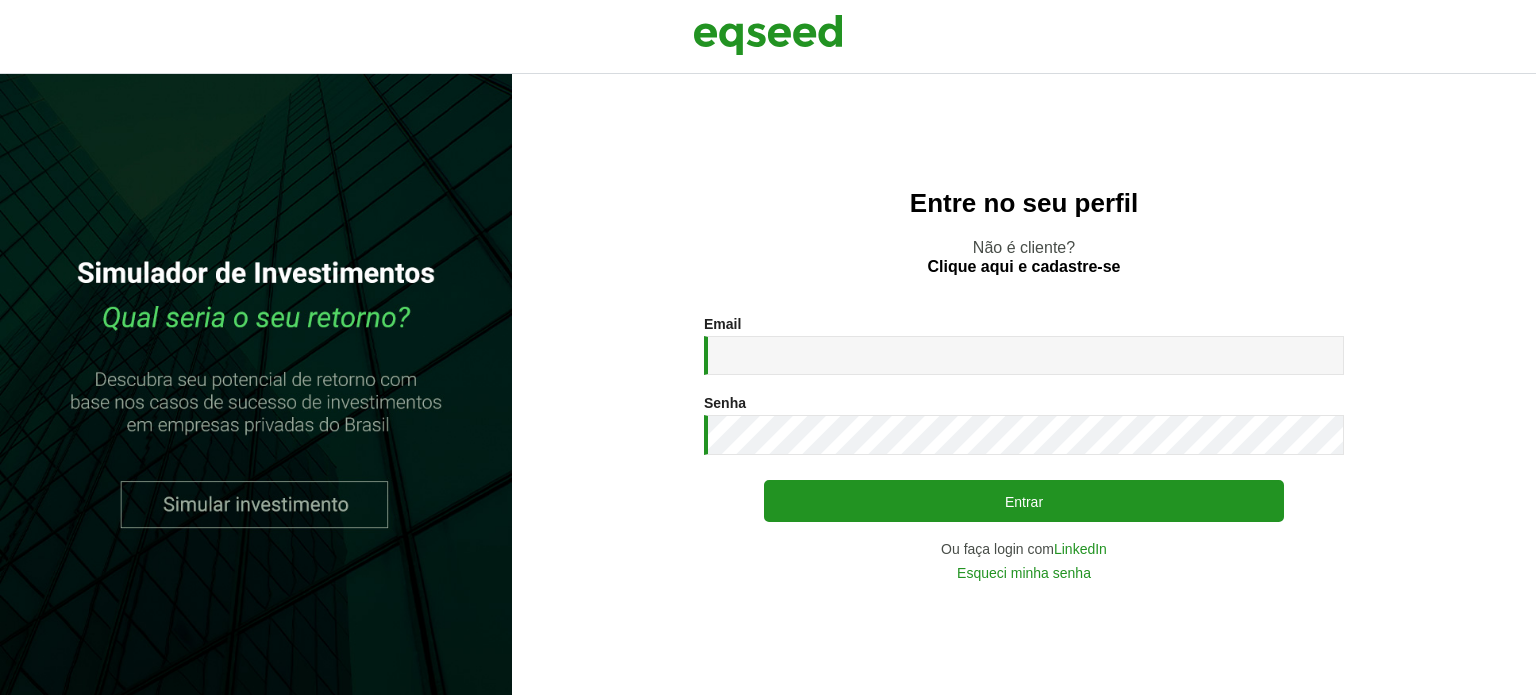 scroll, scrollTop: 0, scrollLeft: 0, axis: both 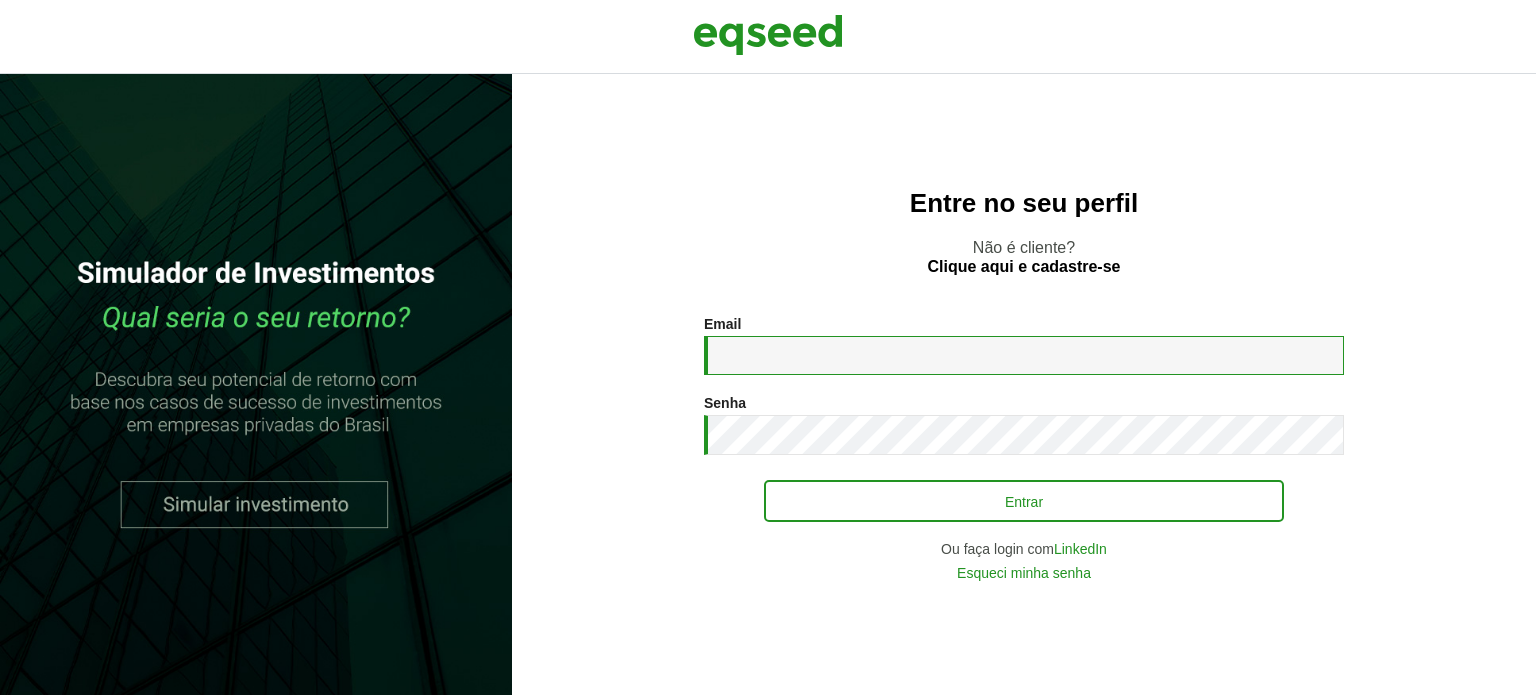 type on "**********" 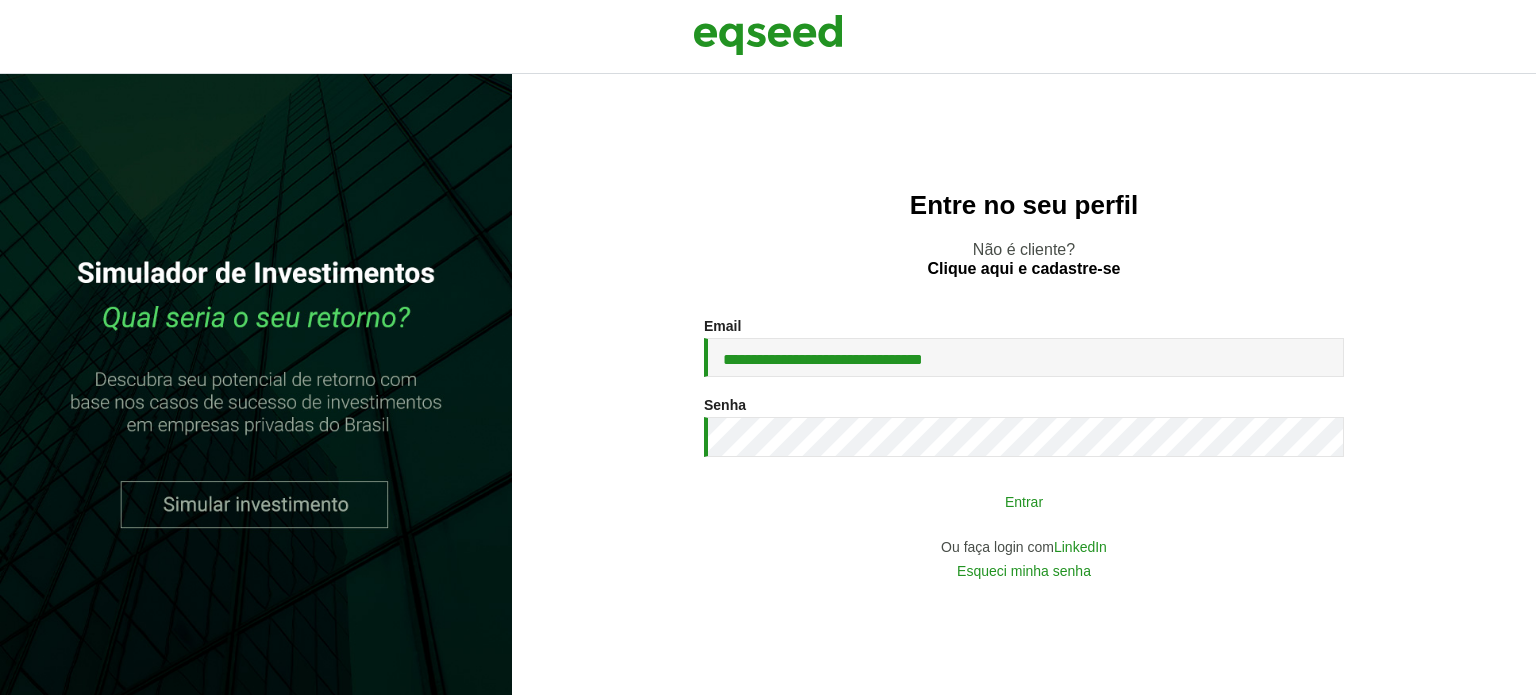 click on "Entrar" at bounding box center (1024, 501) 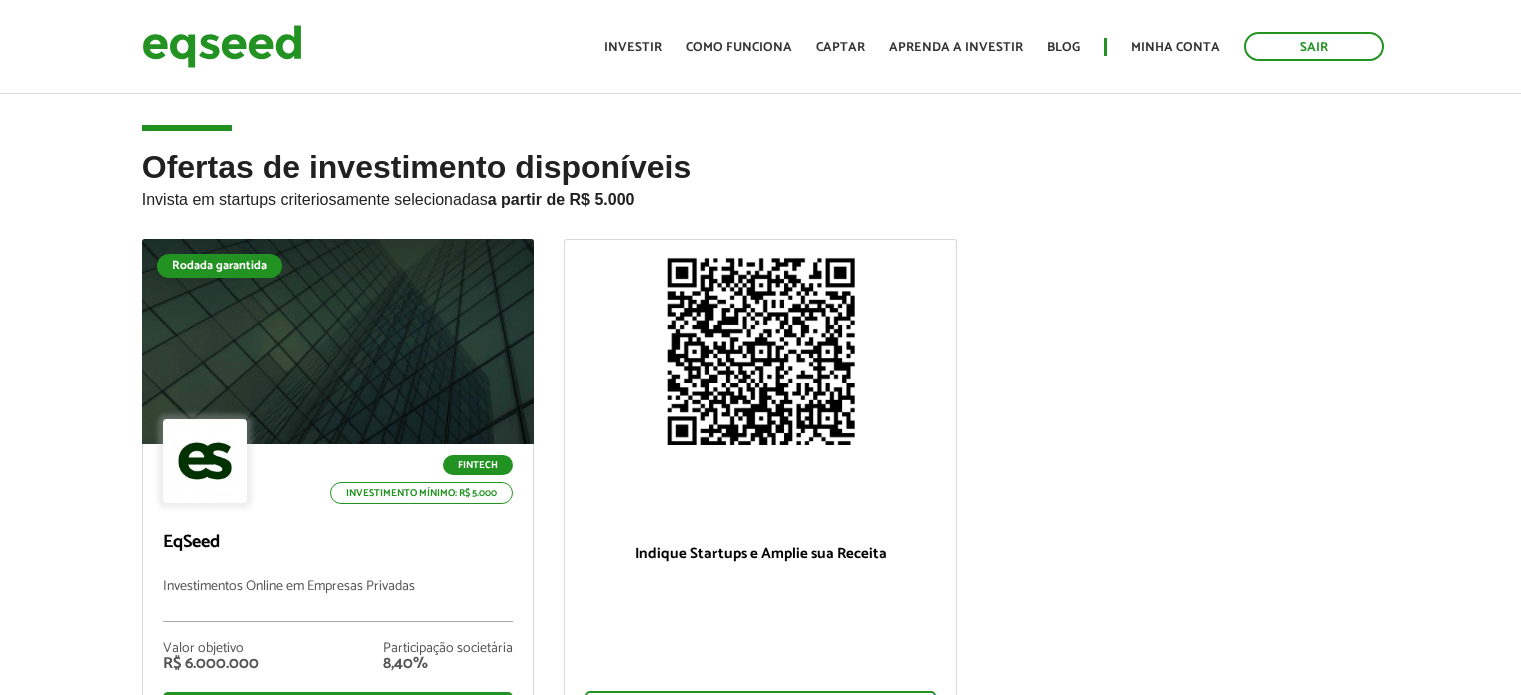 scroll, scrollTop: 0, scrollLeft: 0, axis: both 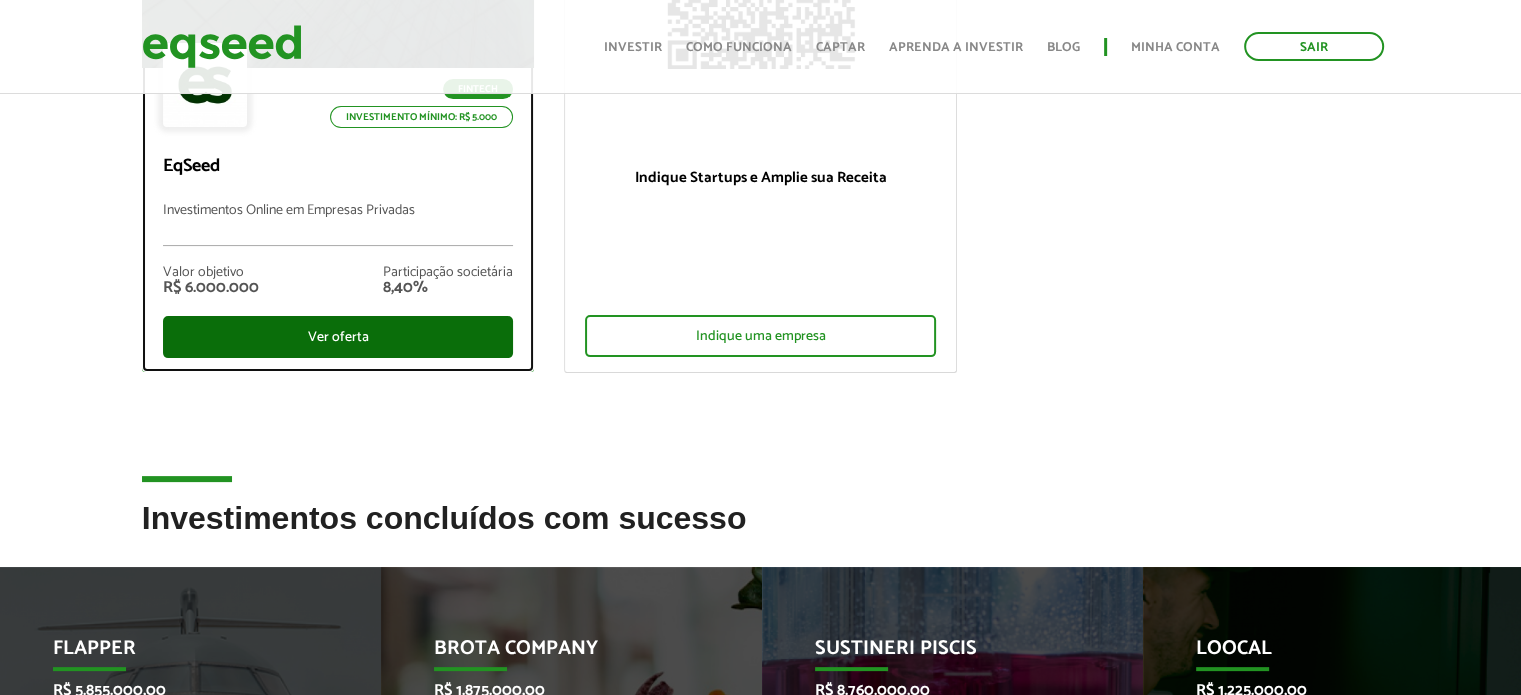 click on "Ver oferta" at bounding box center (338, 337) 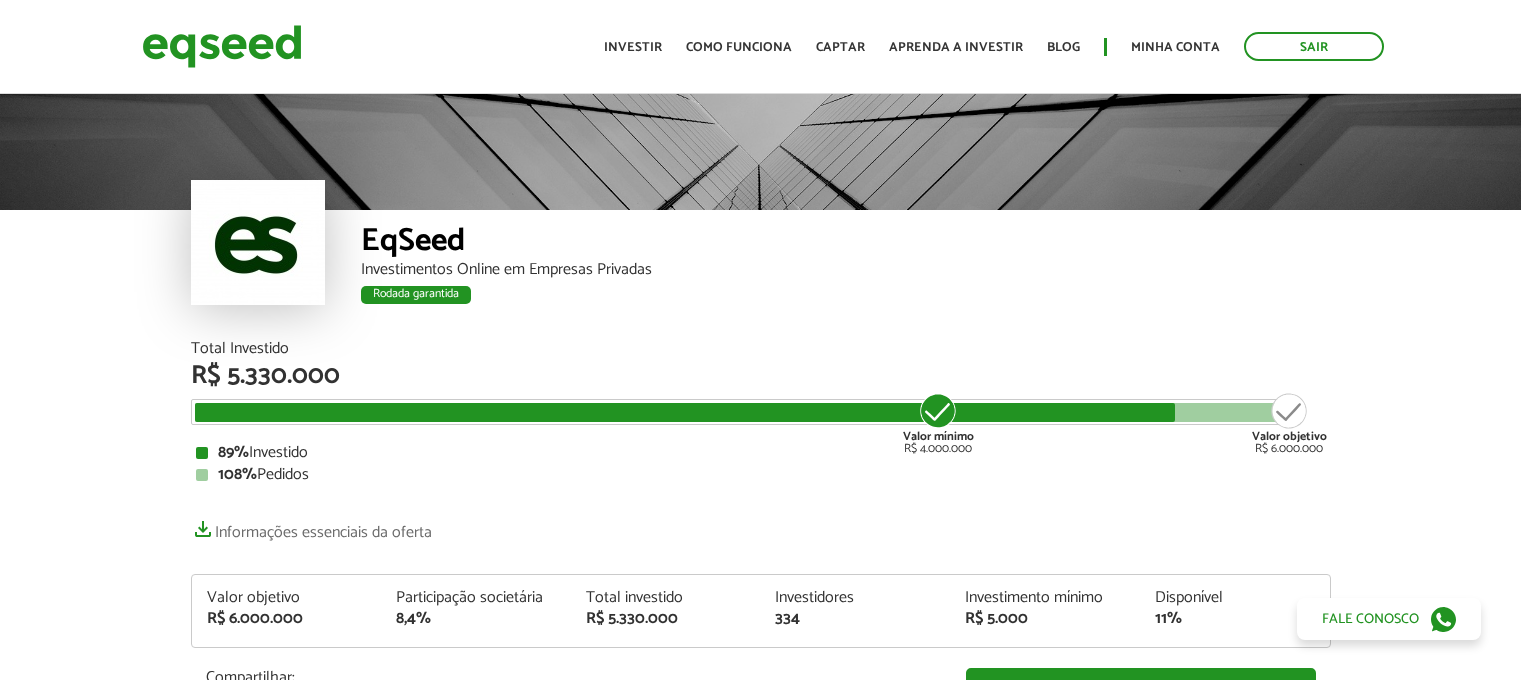 scroll, scrollTop: 0, scrollLeft: 0, axis: both 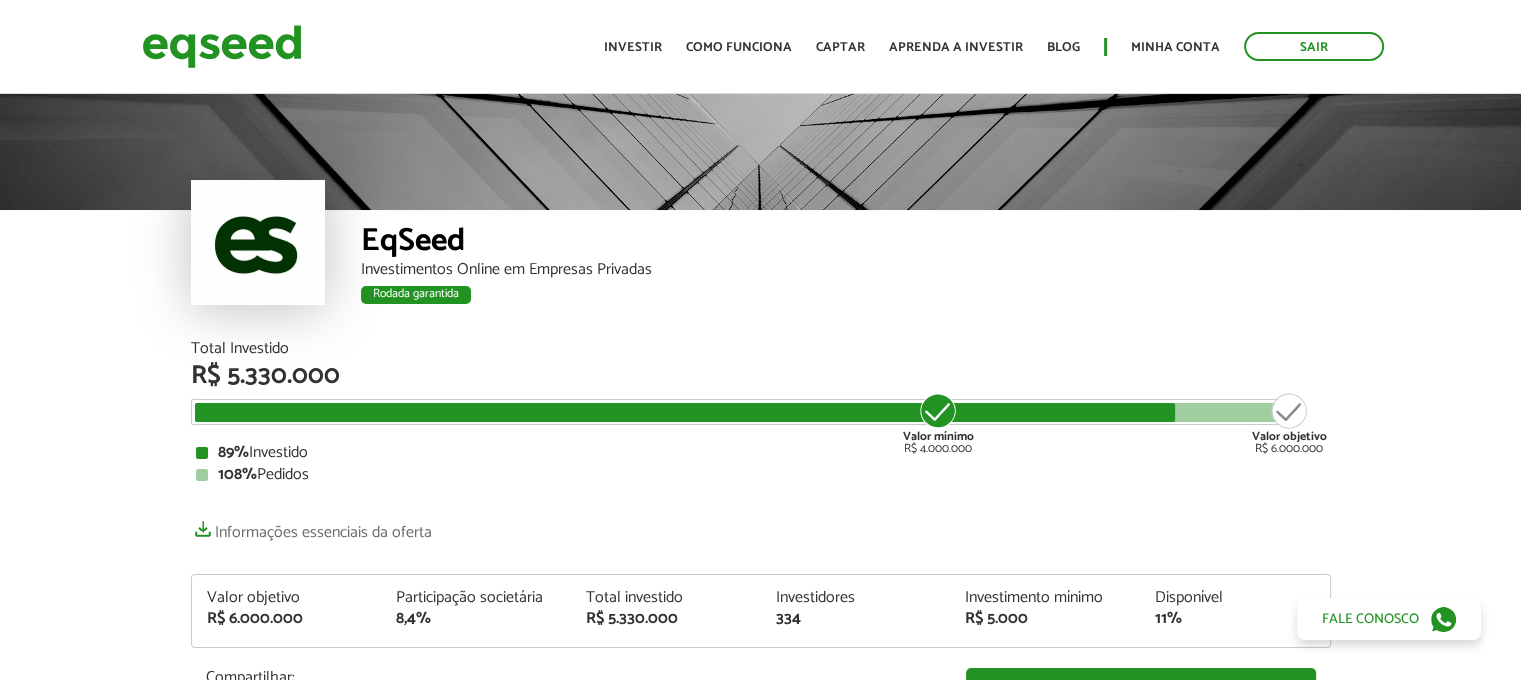 click on "Sair
Toggle navigation
Toggle navigation
Início
Investir Como funciona Captar Aprenda a investir Blog Minha conta Sair" at bounding box center (760, 46) 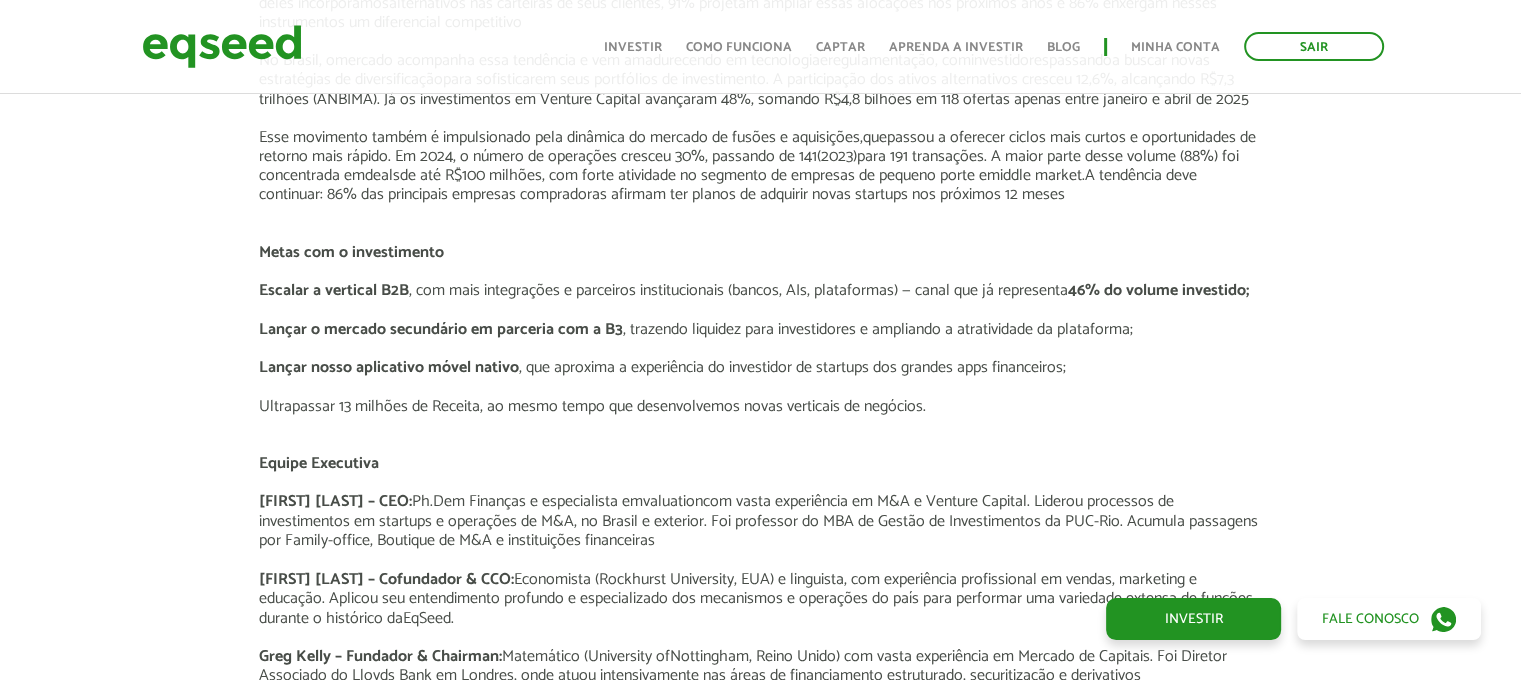 scroll, scrollTop: 2836, scrollLeft: 0, axis: vertical 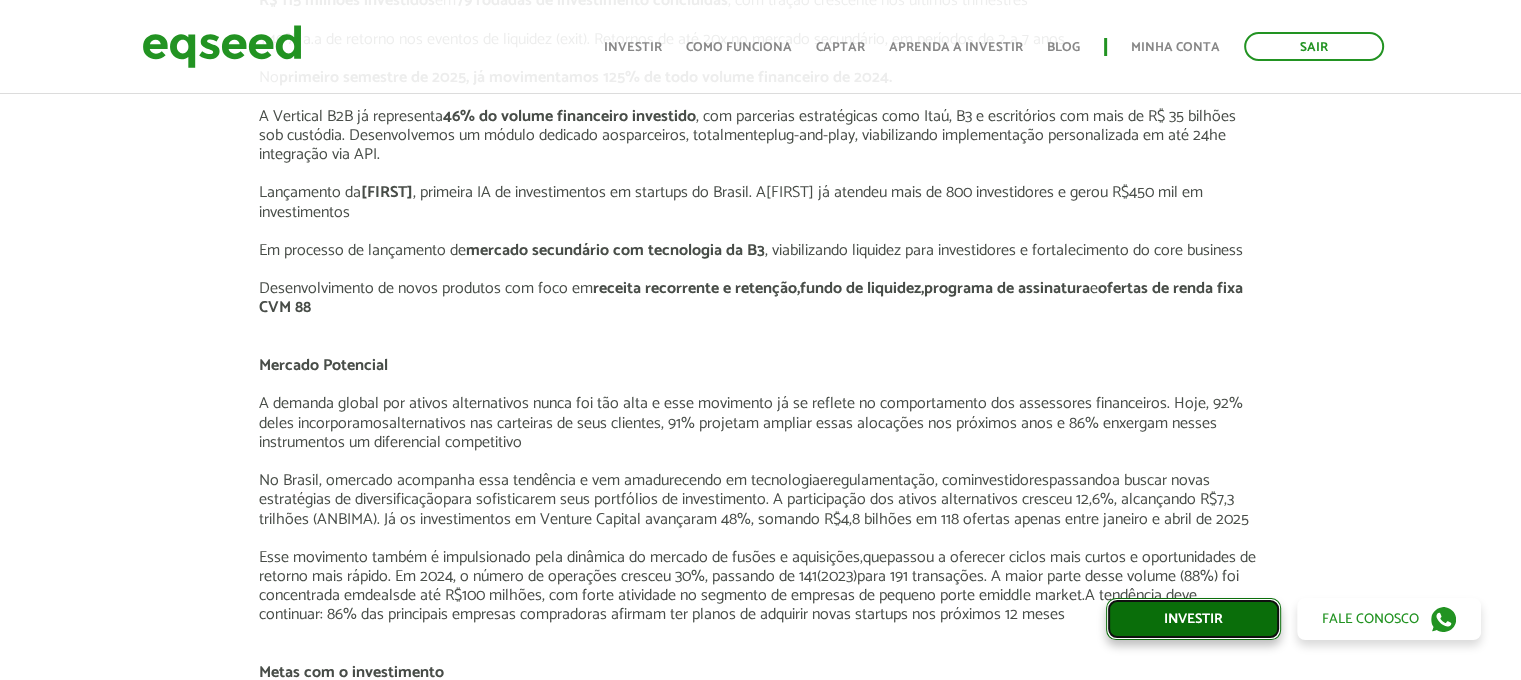 click on "Investir" at bounding box center (1193, 619) 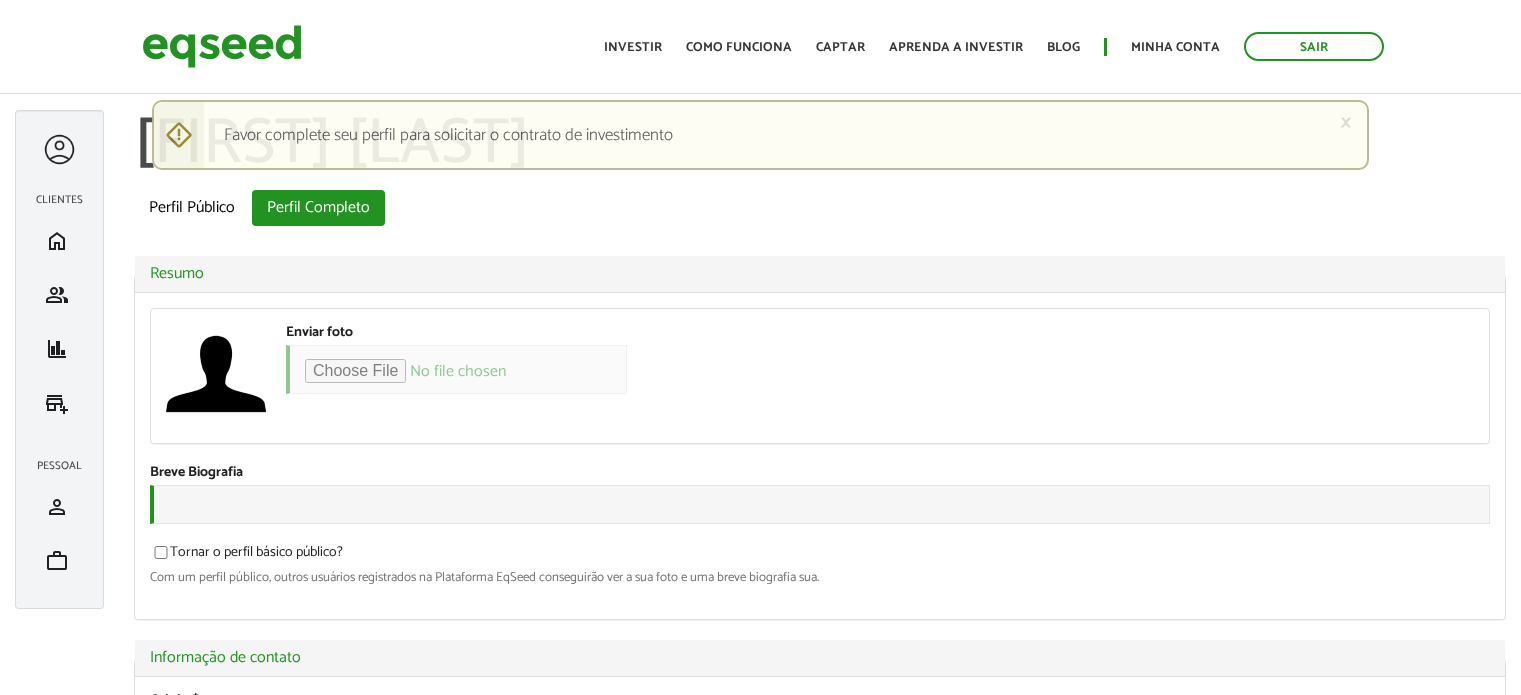 scroll, scrollTop: 0, scrollLeft: 0, axis: both 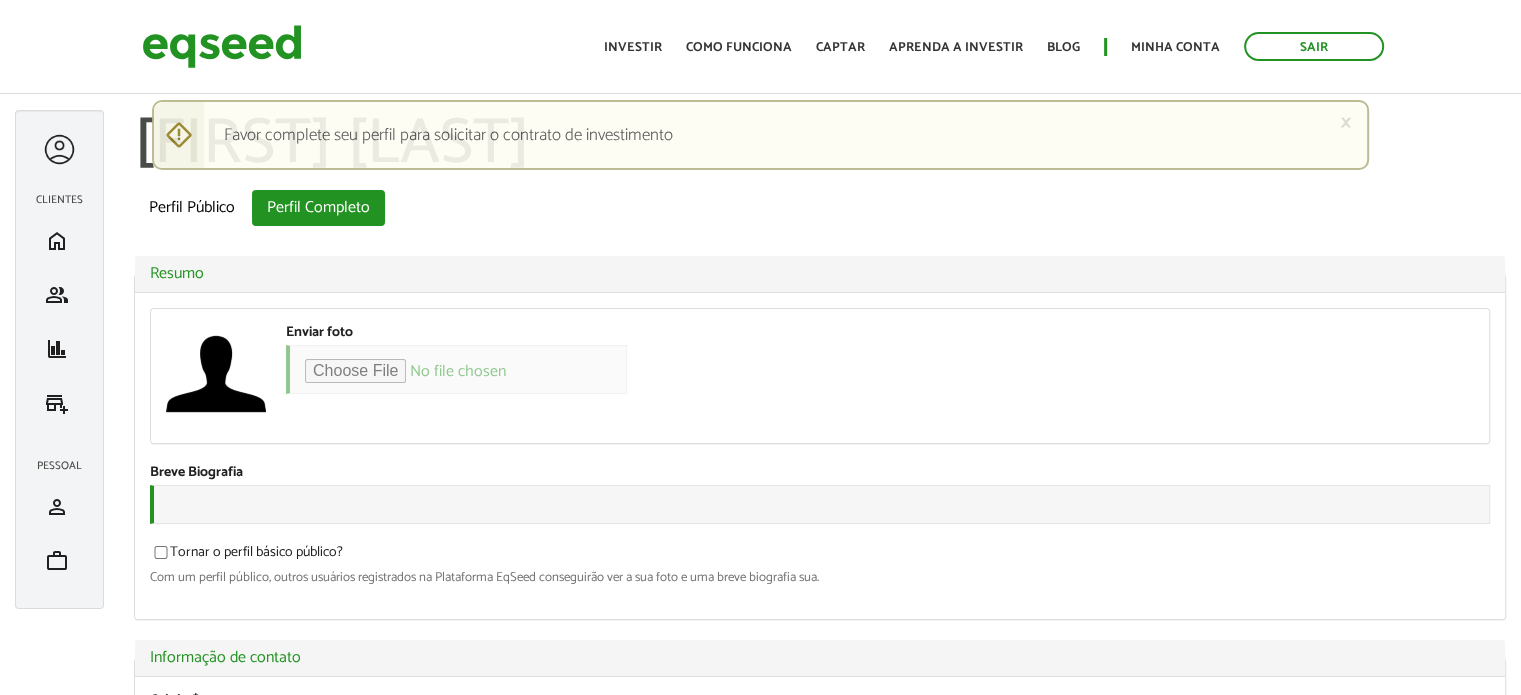 type on "**********" 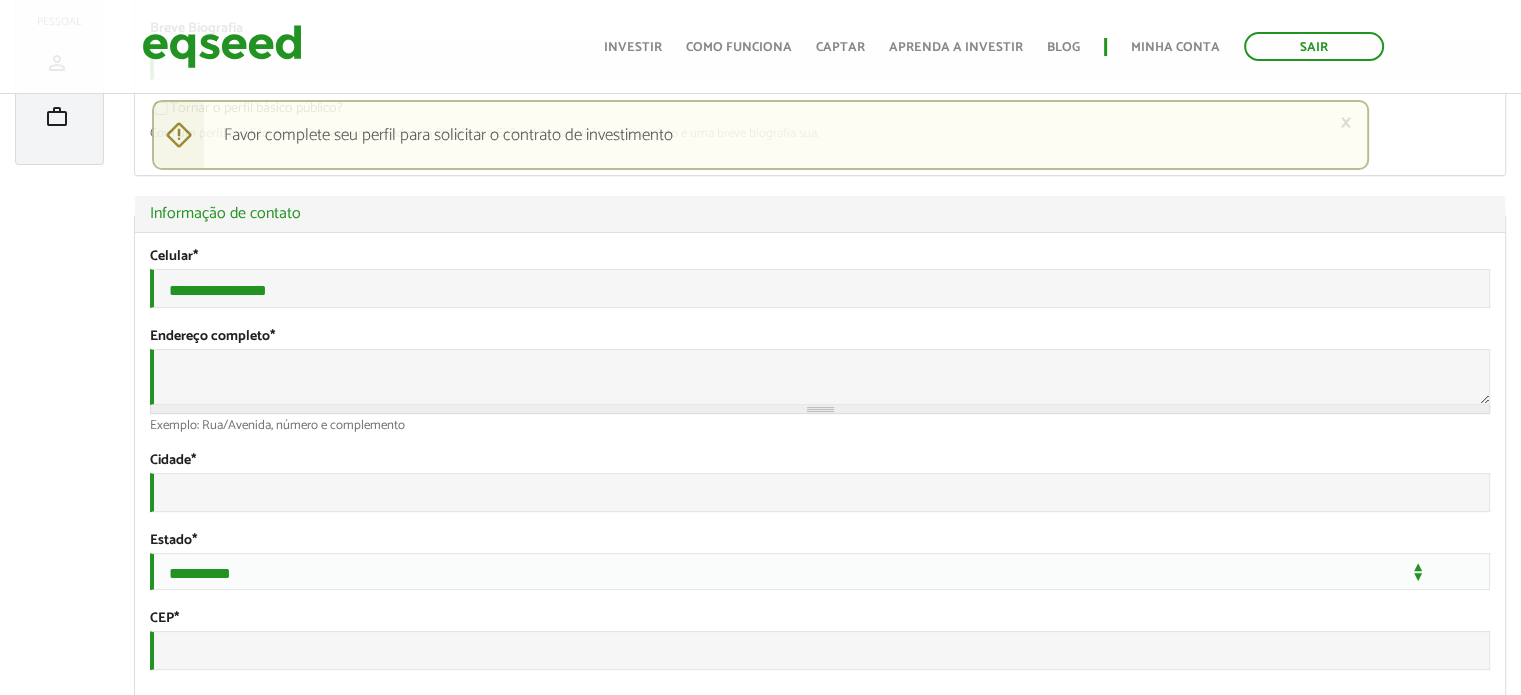 scroll, scrollTop: 0, scrollLeft: 0, axis: both 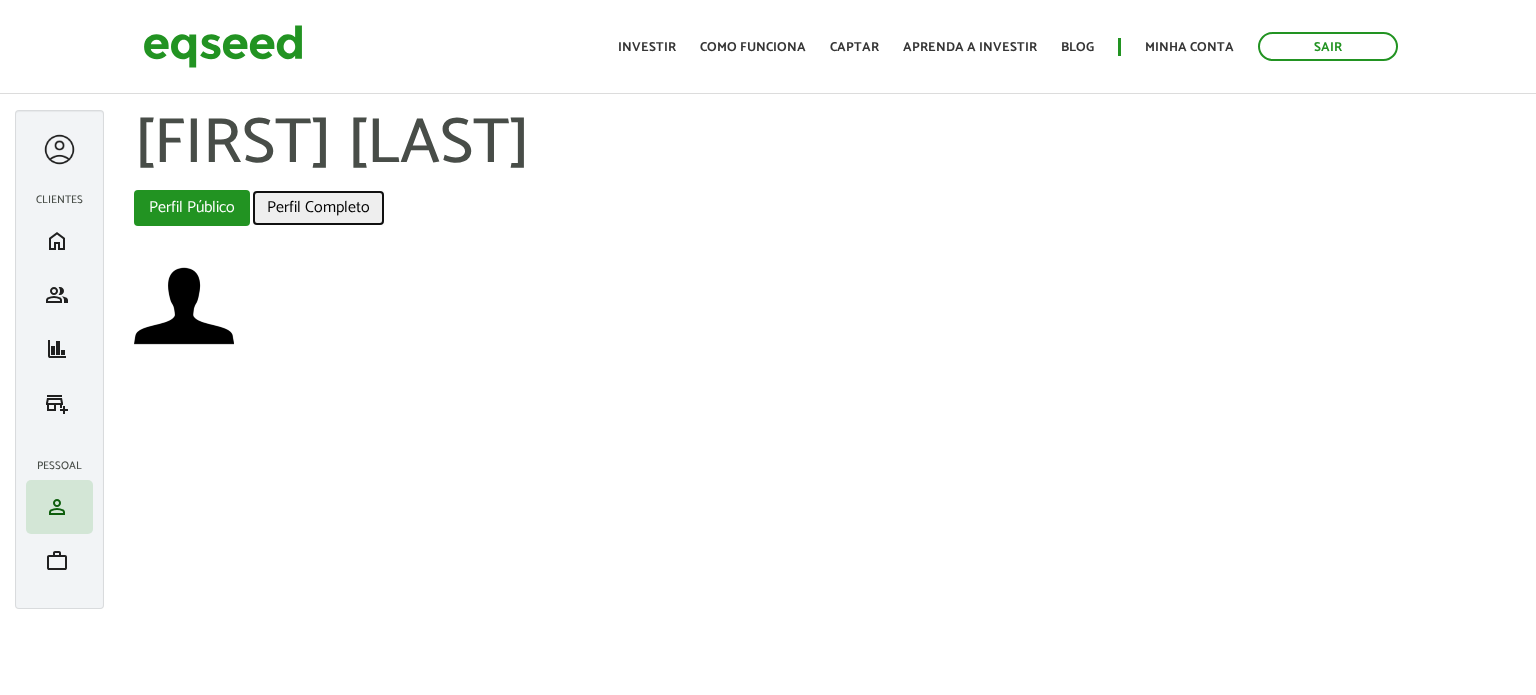click on "Perfil Completo" at bounding box center (318, 208) 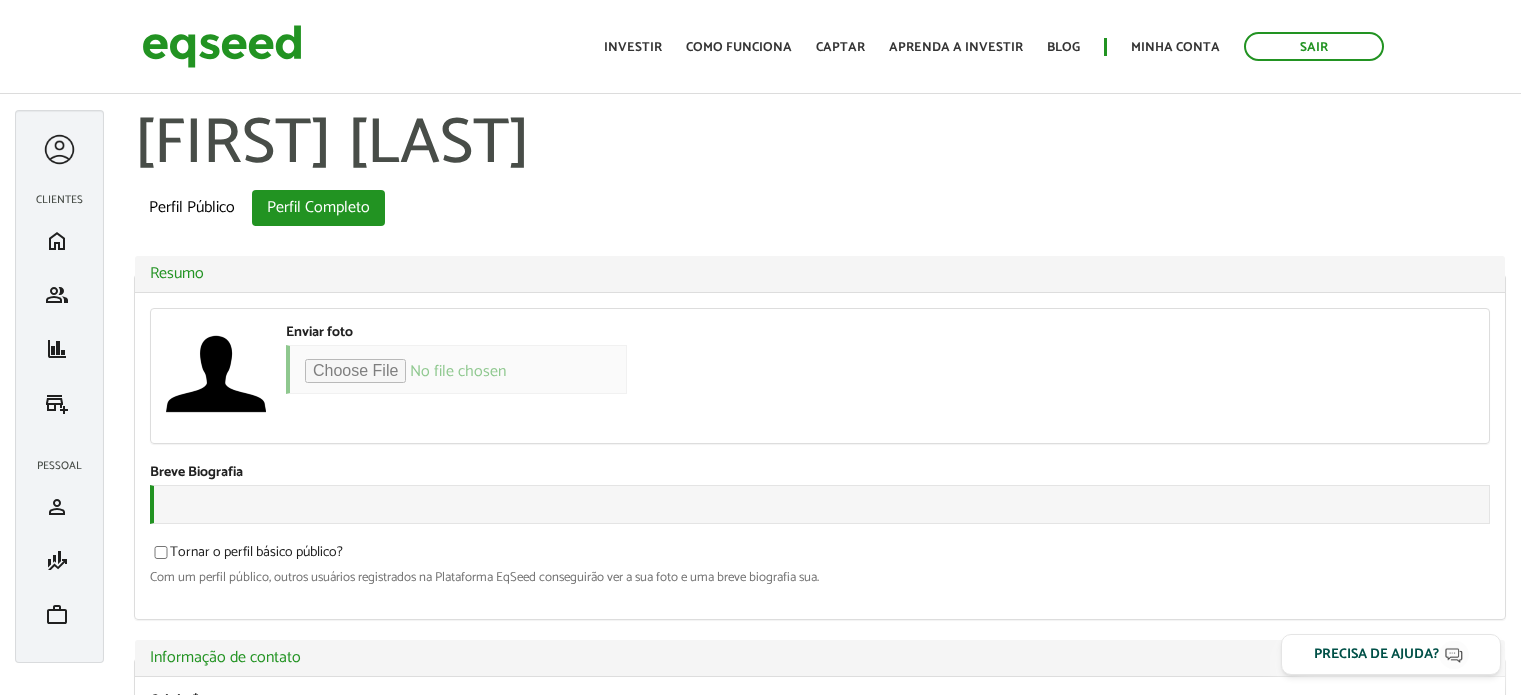 scroll, scrollTop: 0, scrollLeft: 0, axis: both 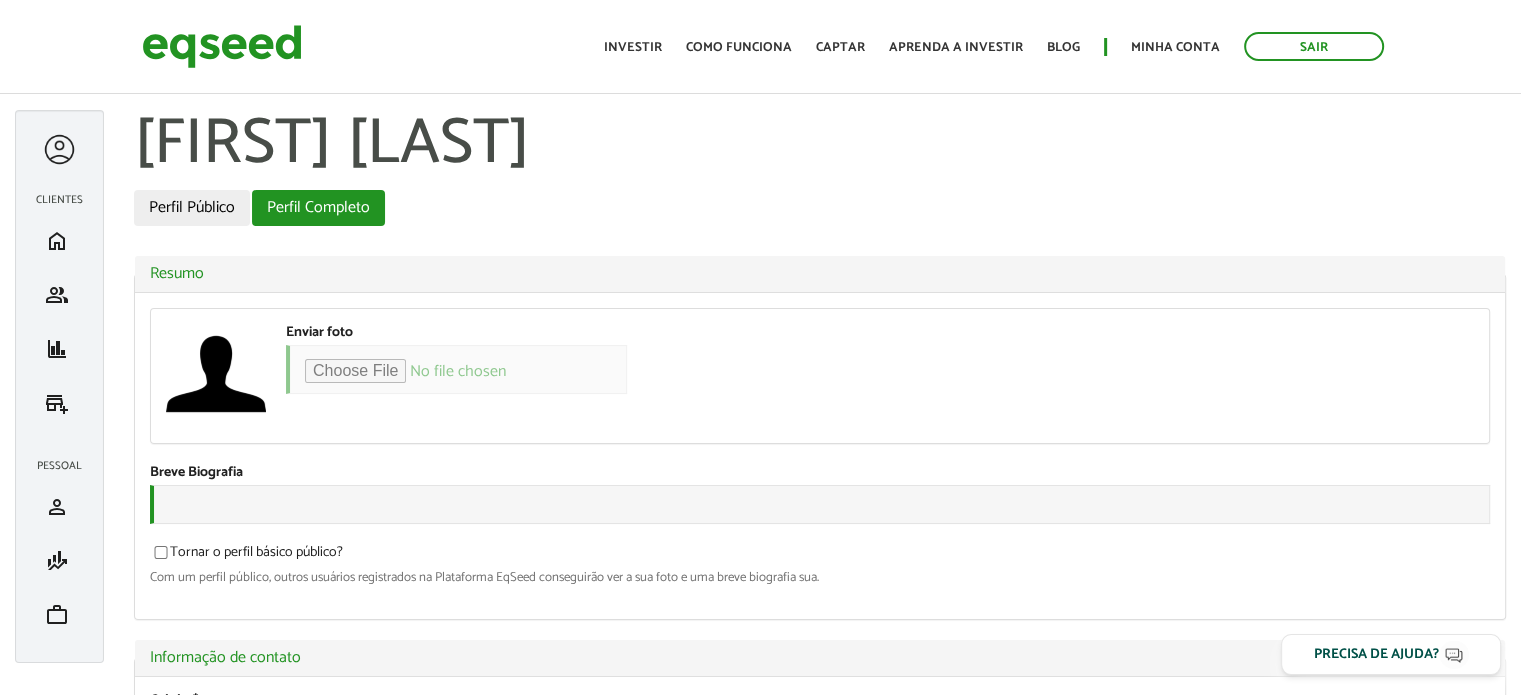 type on "**********" 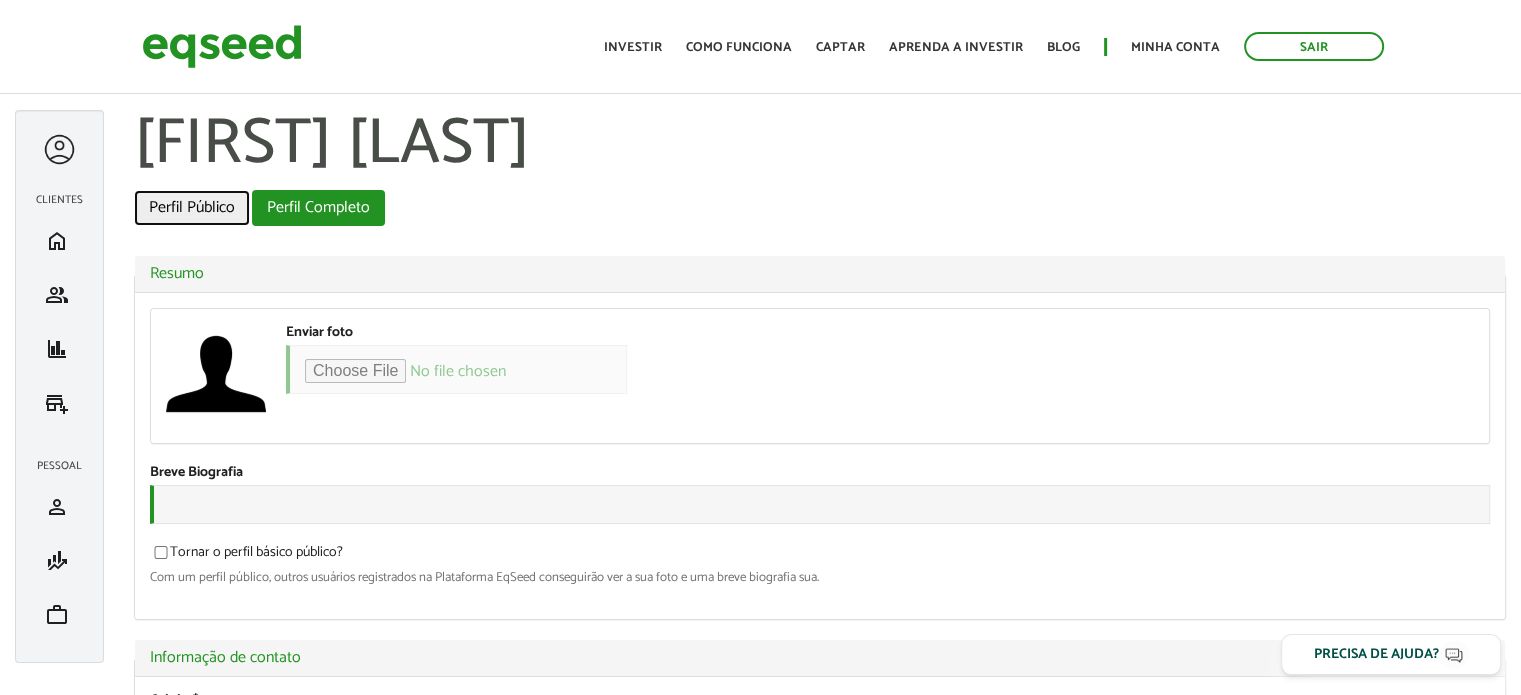 click on "Perfil Público" at bounding box center (192, 208) 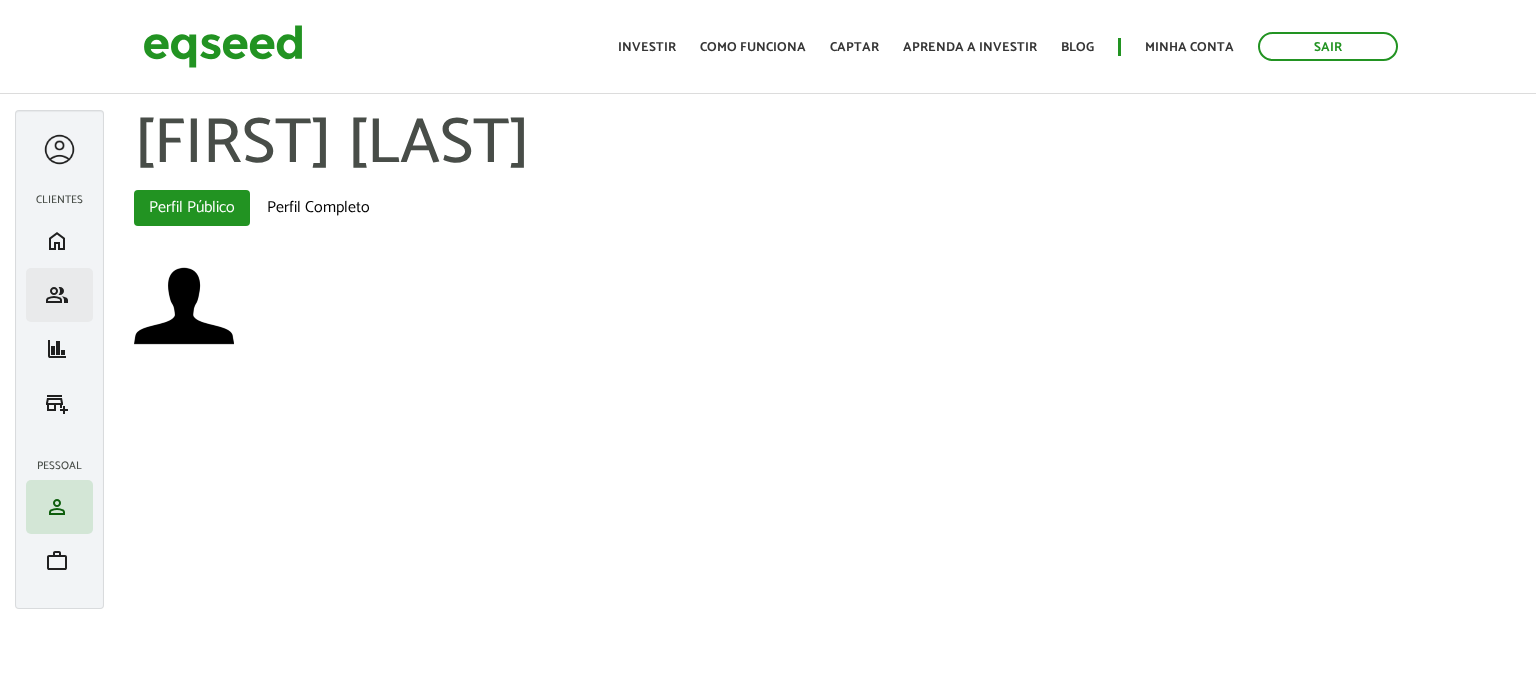 scroll, scrollTop: 0, scrollLeft: 0, axis: both 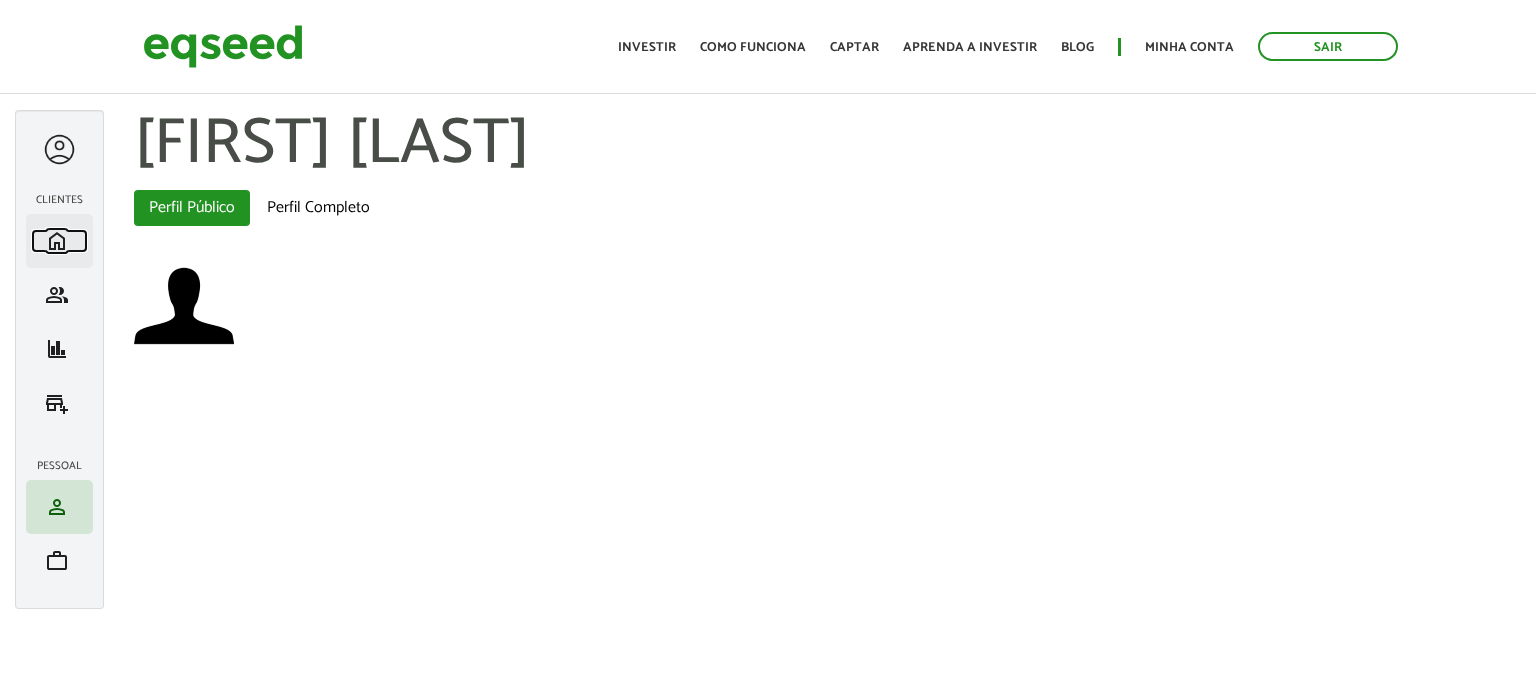 click on "home" at bounding box center (57, 241) 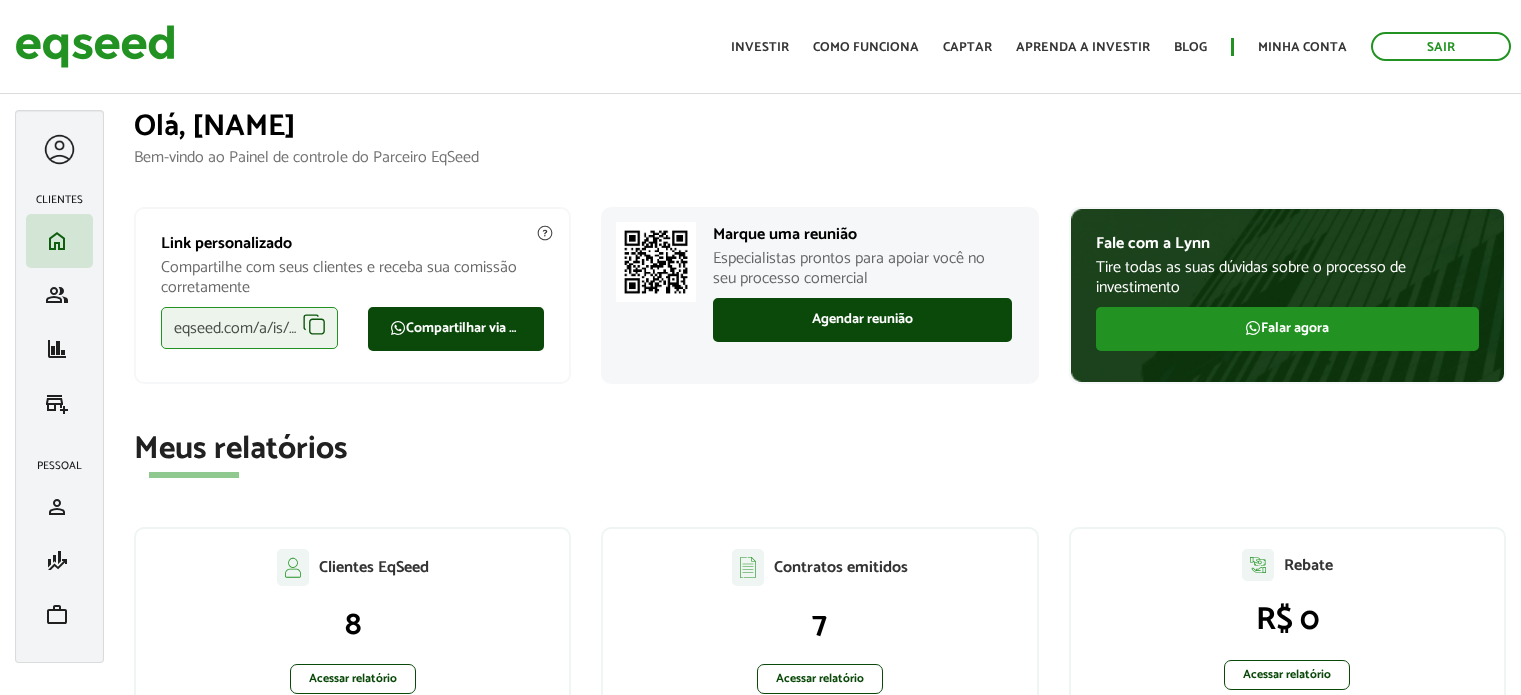 scroll, scrollTop: 0, scrollLeft: 0, axis: both 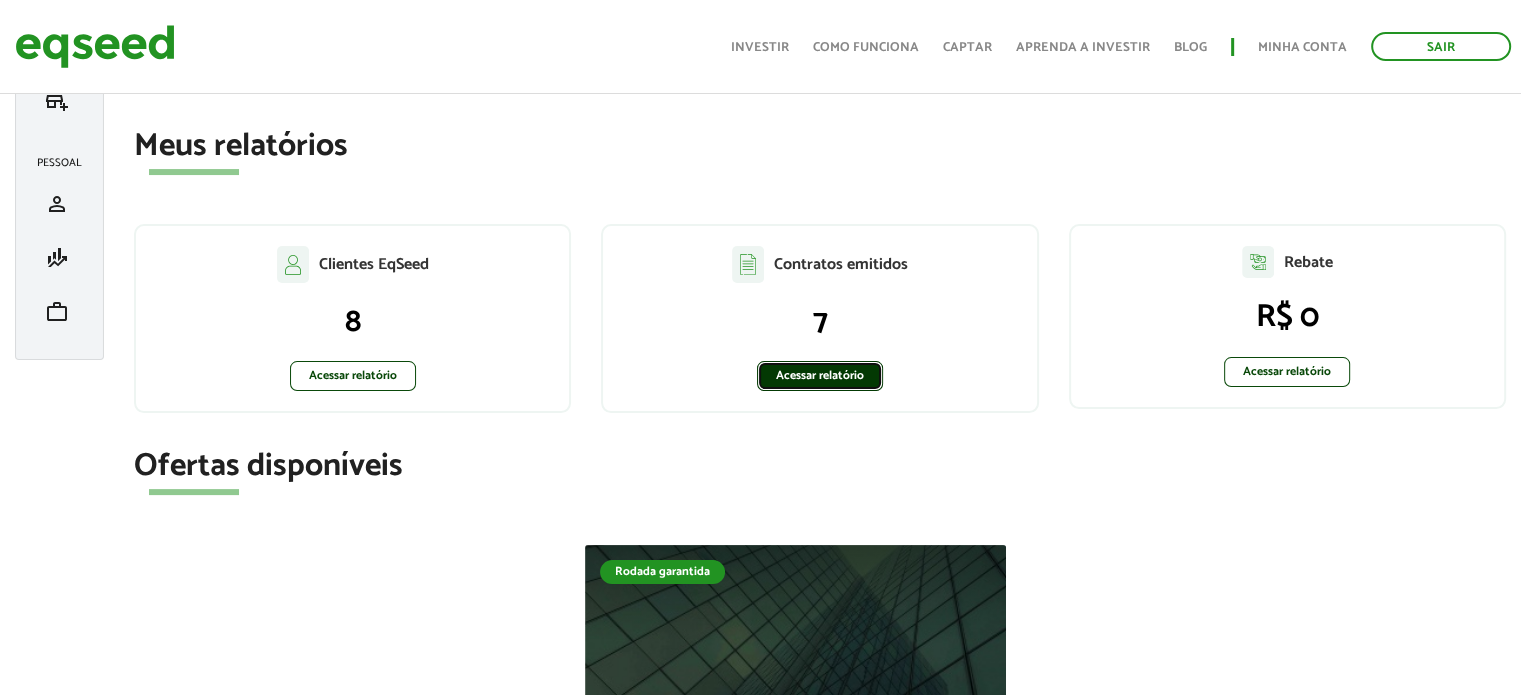 click on "Acessar relatório" at bounding box center [820, 376] 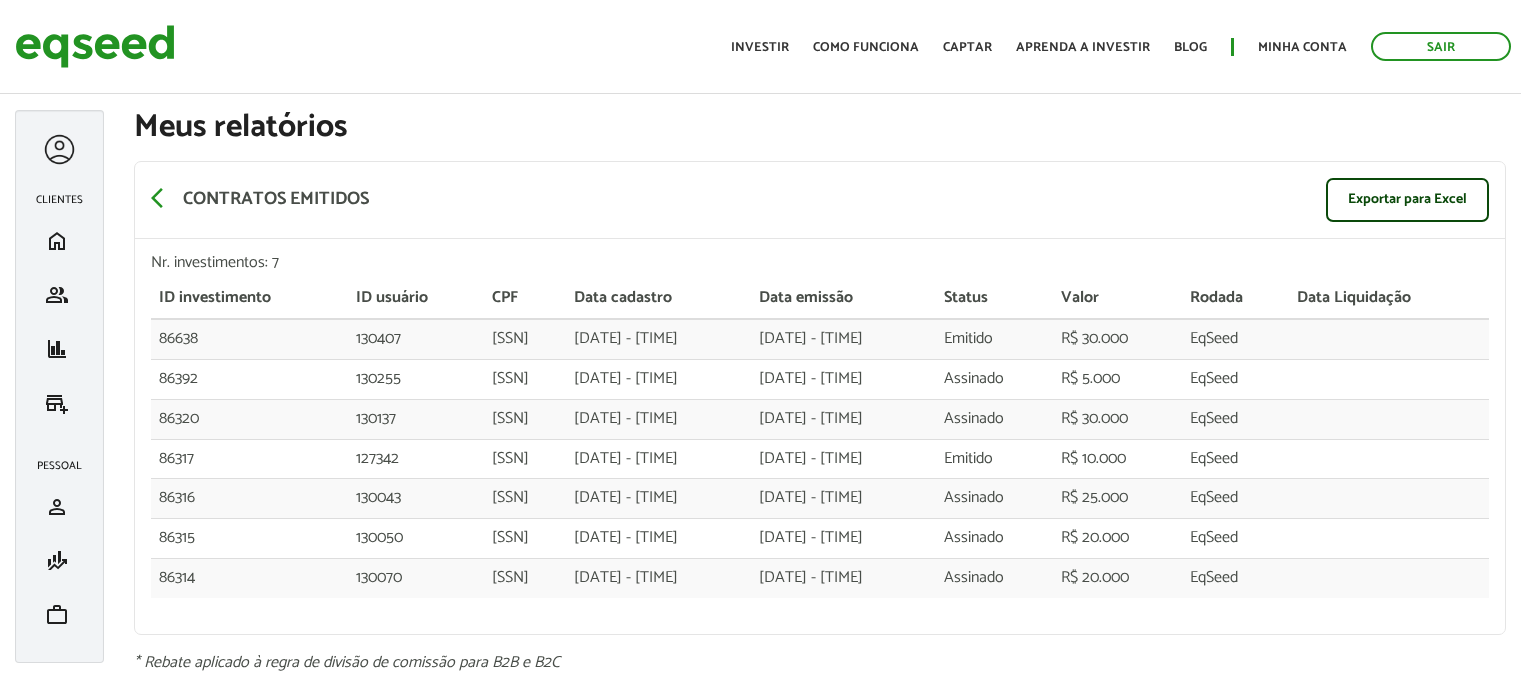 scroll, scrollTop: 0, scrollLeft: 0, axis: both 